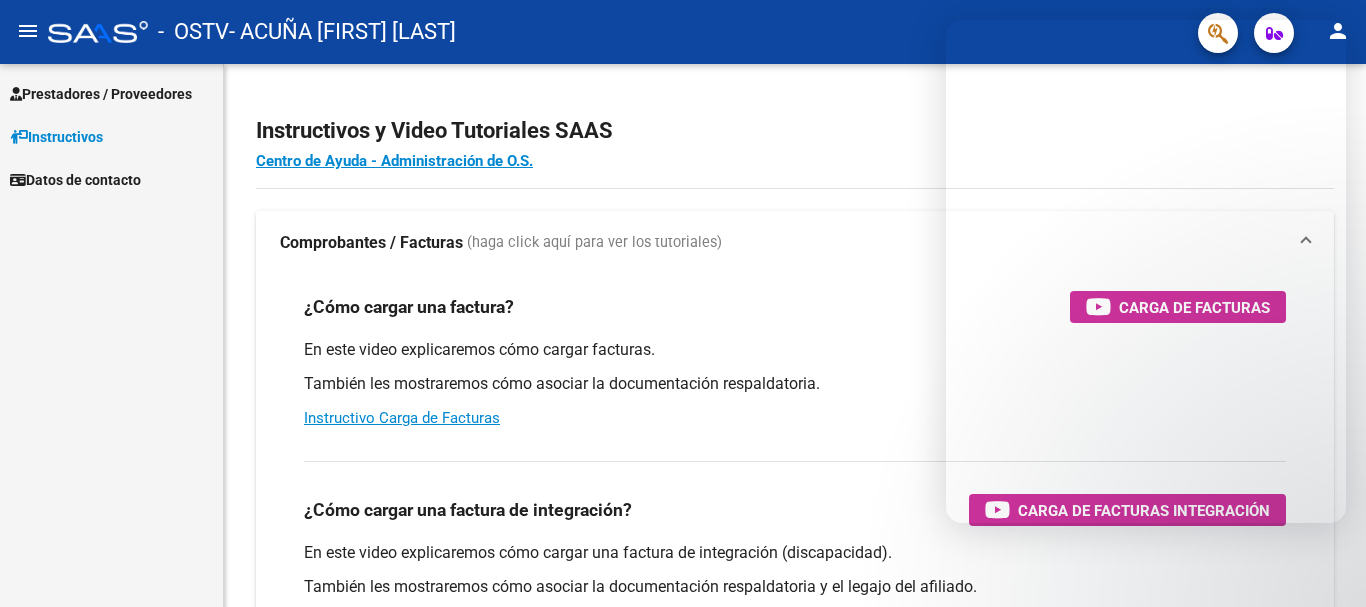scroll, scrollTop: 0, scrollLeft: 0, axis: both 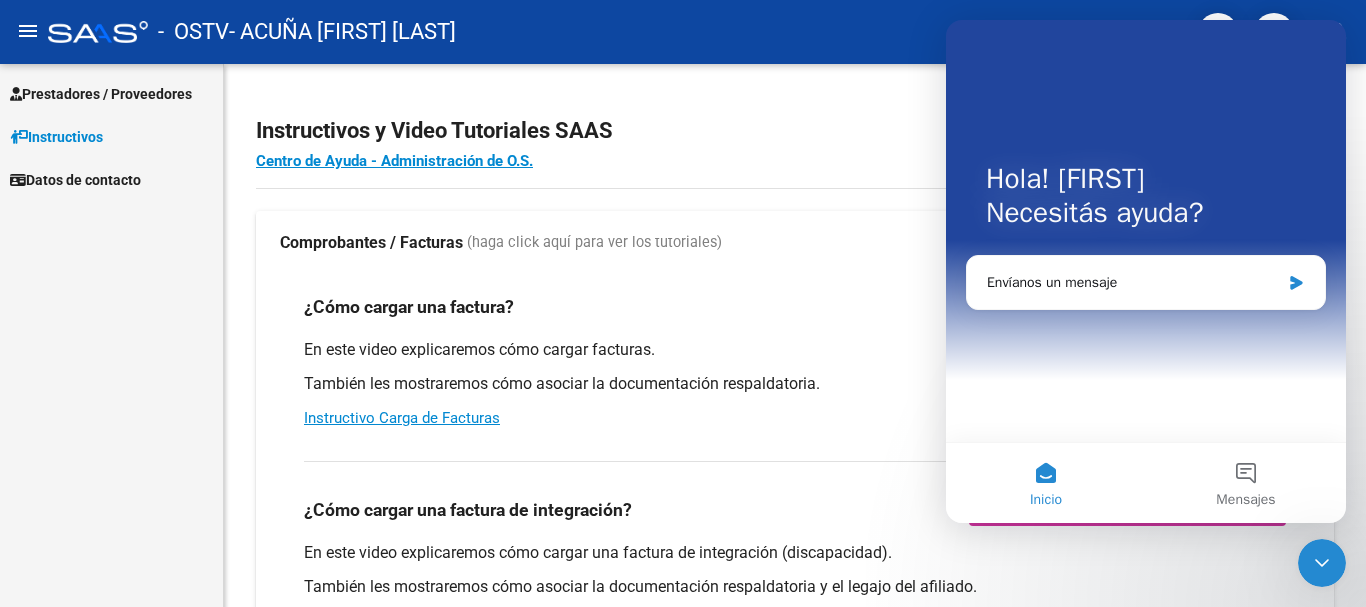 click at bounding box center [1146, 72] 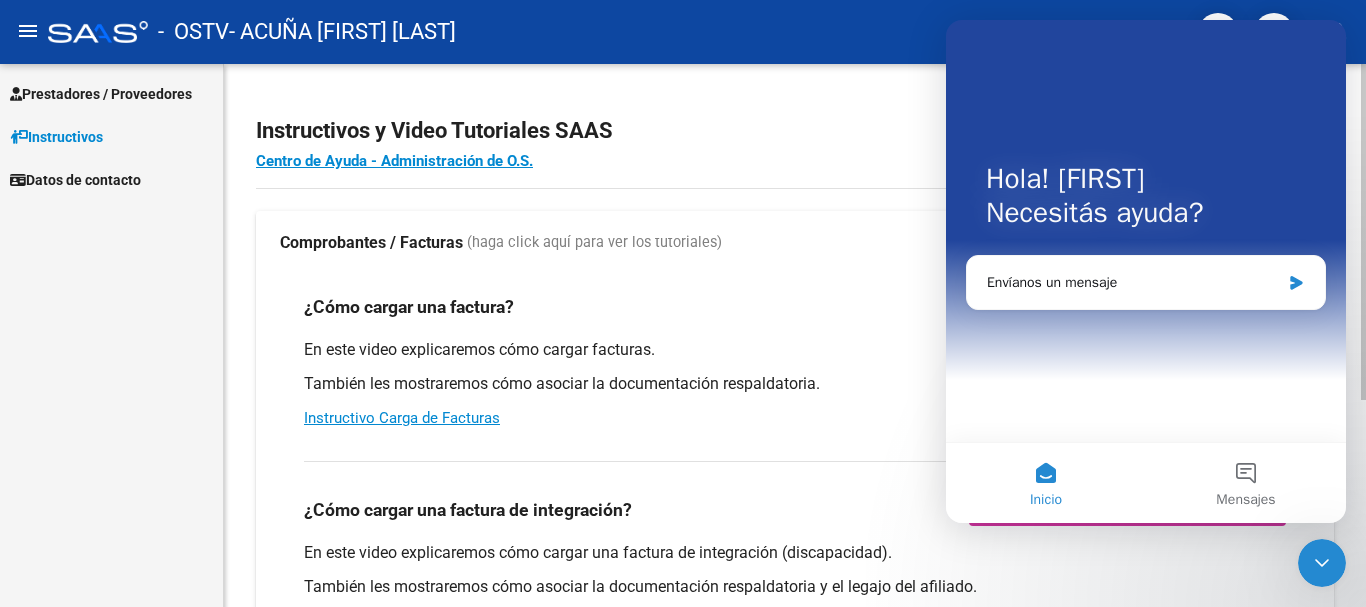 click on "Instructivos y Video Tutoriales SAAS" 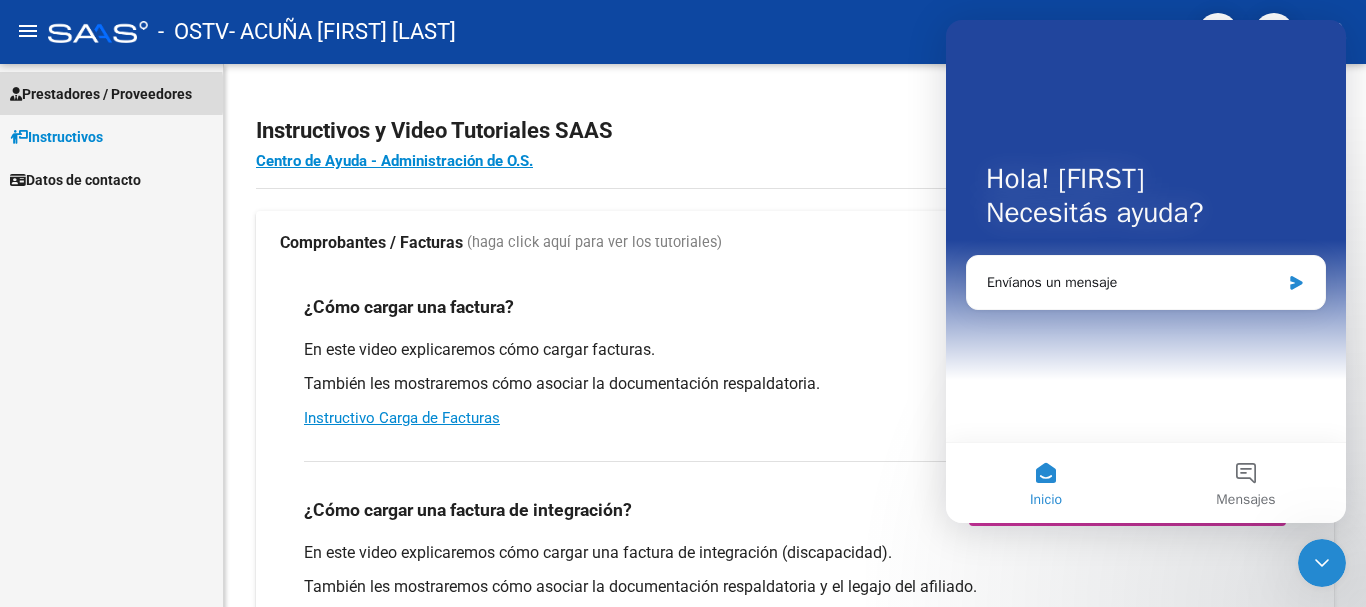 click on "Prestadores / Proveedores" at bounding box center [101, 94] 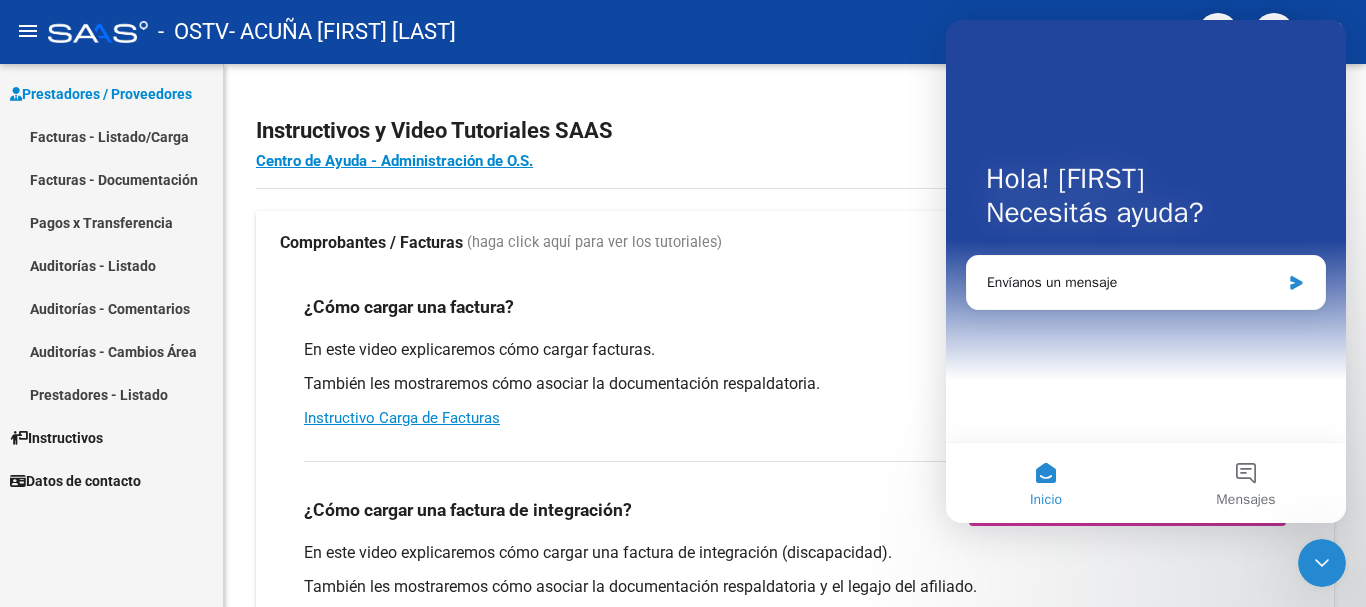 click on "Facturas - Listado/Carga" at bounding box center [111, 136] 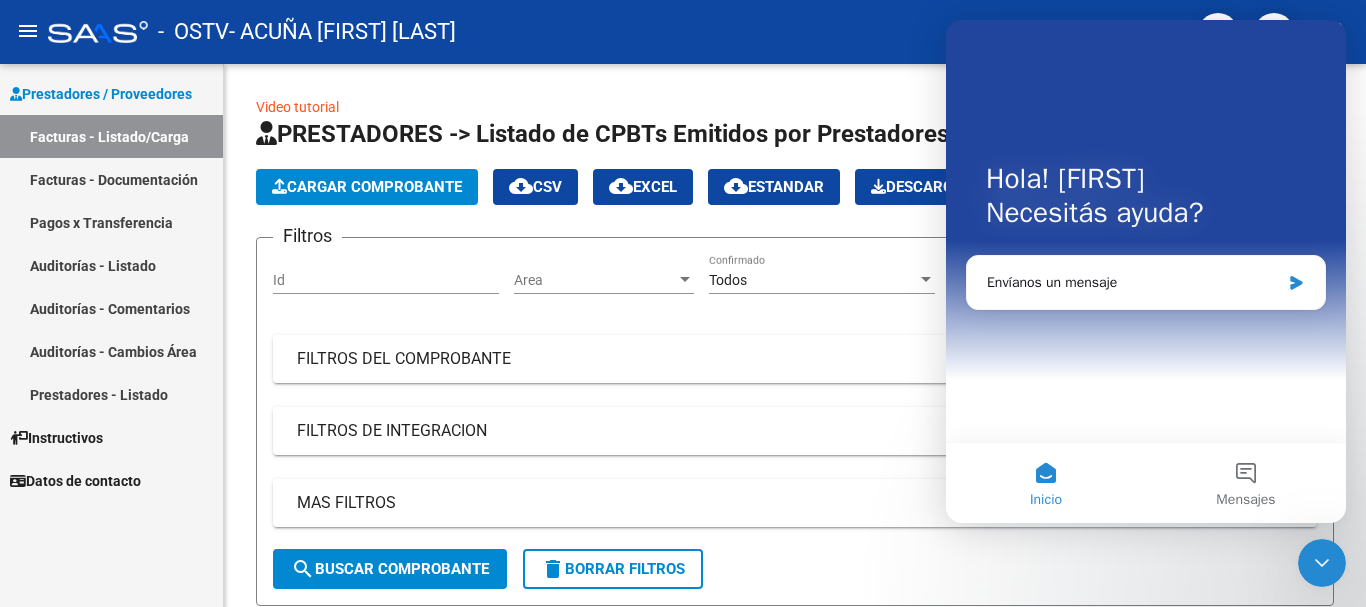 click on "Inicio" at bounding box center [1046, 500] 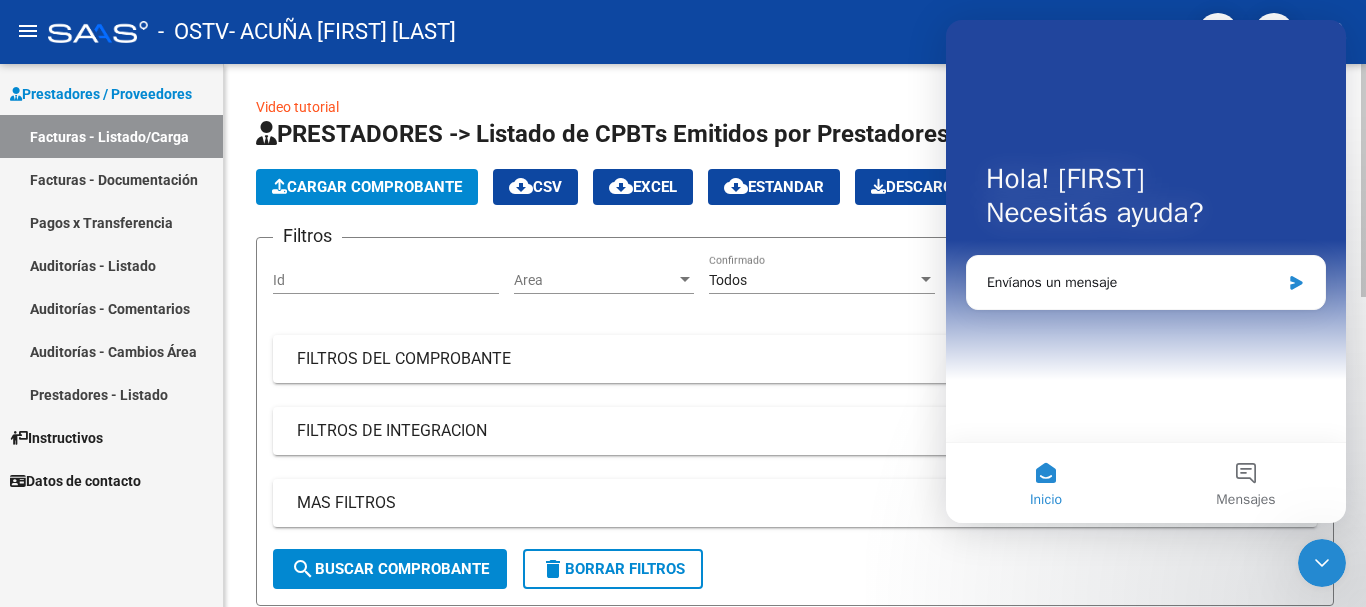 click on "Video tutorial   PRESTADORES -> Listado de CPBTs Emitidos por Prestadores / Proveedores (alt+q)   Cargar Comprobante
cloud_download  CSV  cloud_download  EXCEL  cloud_download  Estandar   Descarga Masiva
Filtros Id Area Area Todos Confirmado   Mostrar totalizadores   FILTROS DEL COMPROBANTE  Comprobante Tipo Comprobante Tipo Start date – End date Fec. Comprobante Desde / Hasta Días Emisión Desde(cant. días) Días Emisión Hasta(cant. días) CUIT / Razón Social Pto. Venta Nro. Comprobante Código SSS CAE Válido CAE Válido Todos Cargado Módulo Hosp. Todos Tiene facturacion Apócrifa Hospital Refes  FILTROS DE INTEGRACION  Período De Prestación Campos del Archivo de Rendición Devuelto x SSS (dr_envio) Todos Rendido x SSS (dr_envio) Tipo de Registro Tipo de Registro Período Presentación Período Presentación Campos del Legajo Asociado (preaprobación) Afiliado Legajo (cuil/nombre) Todos Solo facturas preaprobadas  MAS FILTROS  Todos Con Doc. Respaldatoria Todos Con Trazabilidad Todos – –" 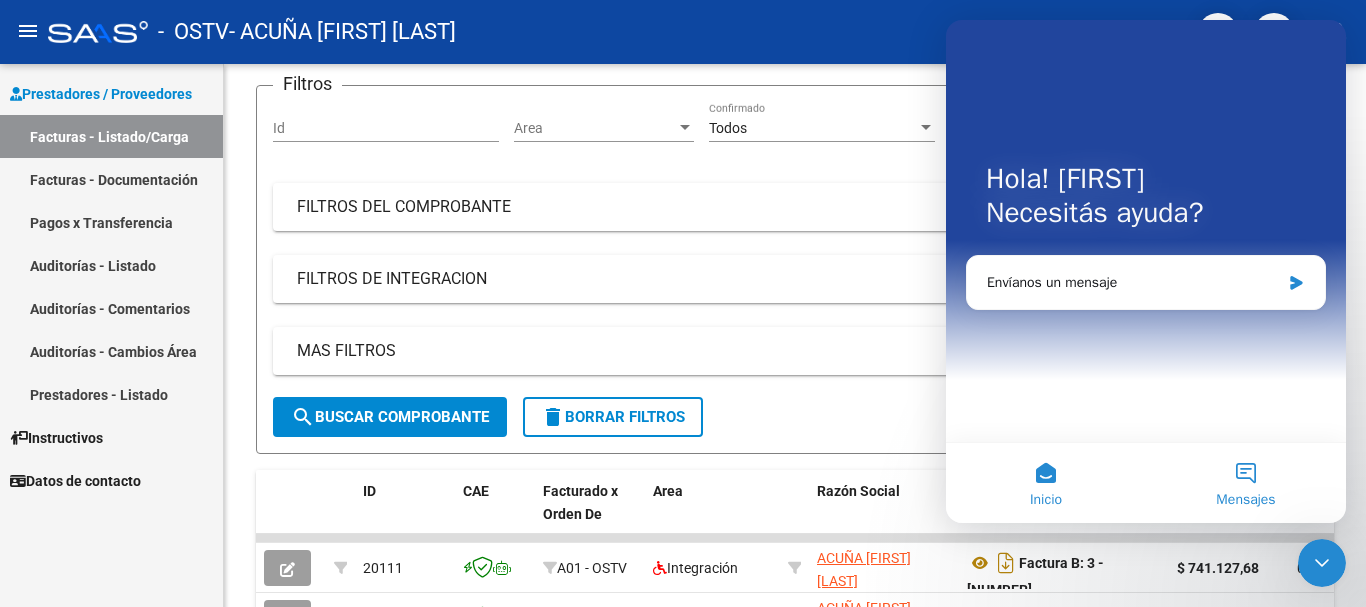 scroll, scrollTop: 234, scrollLeft: 0, axis: vertical 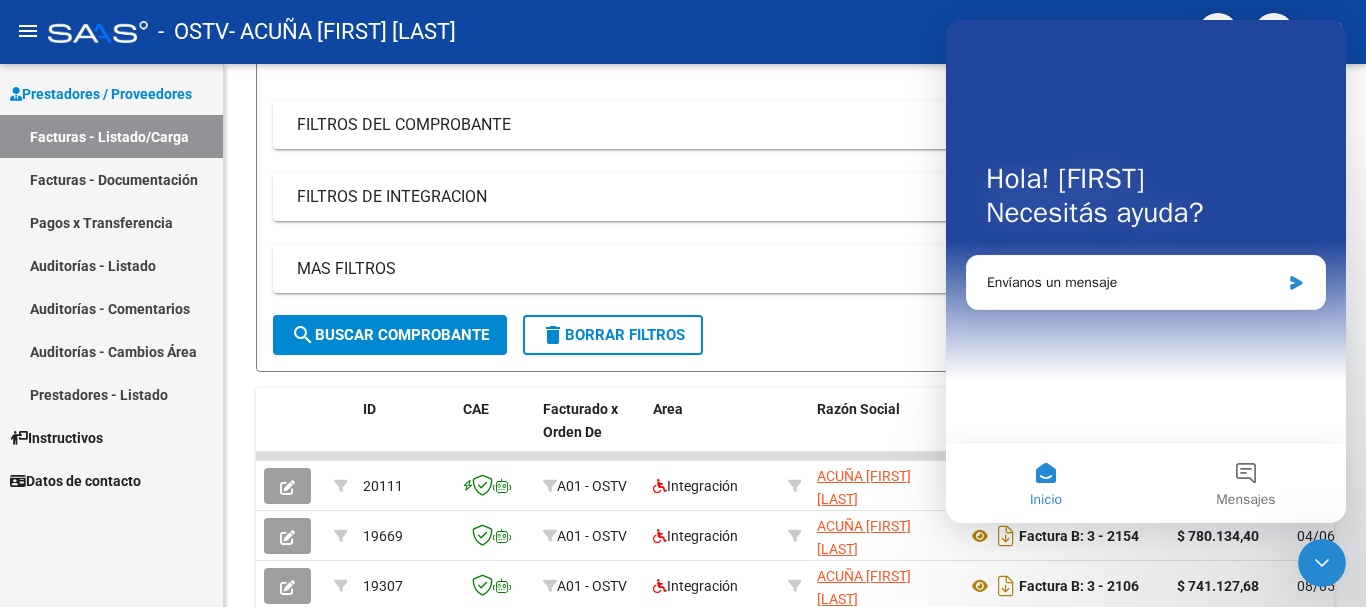 drag, startPoint x: 1309, startPoint y: 451, endPoint x: 1326, endPoint y: 555, distance: 105.380264 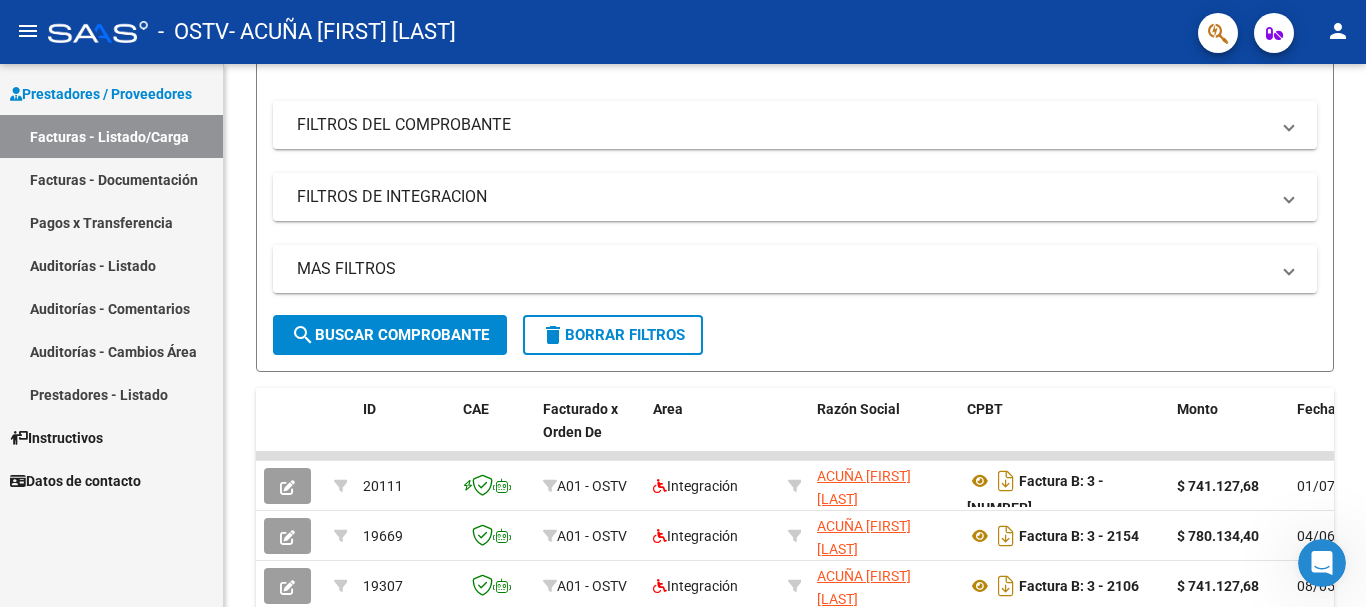 scroll, scrollTop: 0, scrollLeft: 0, axis: both 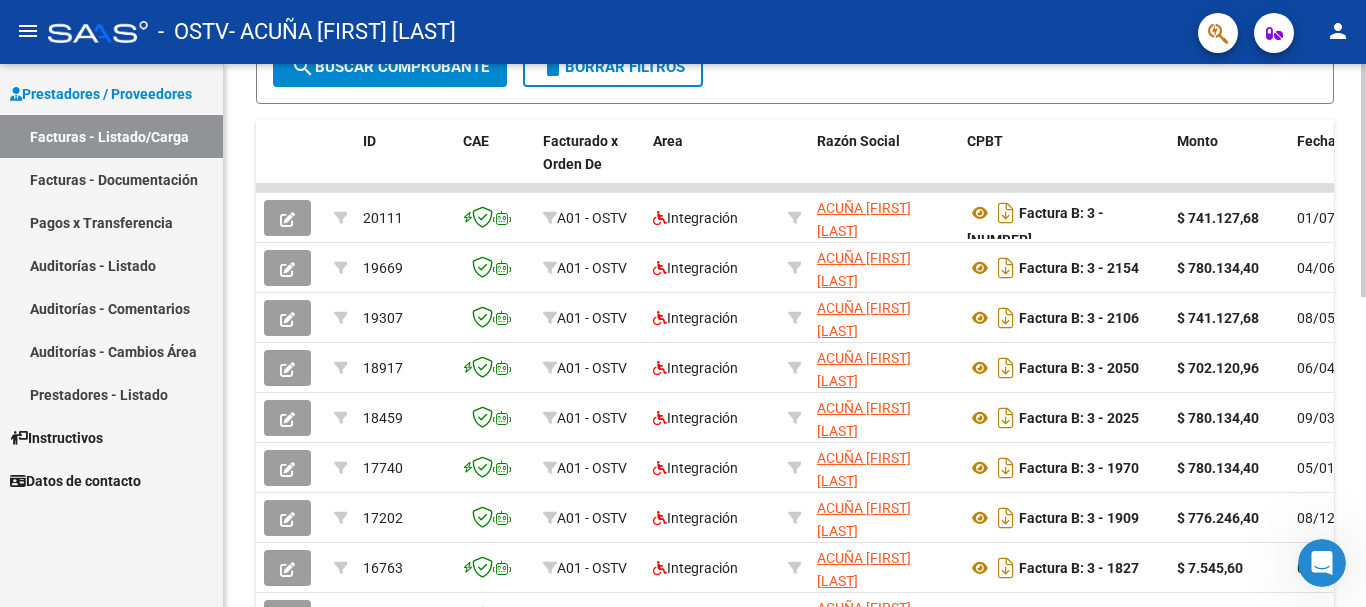 click 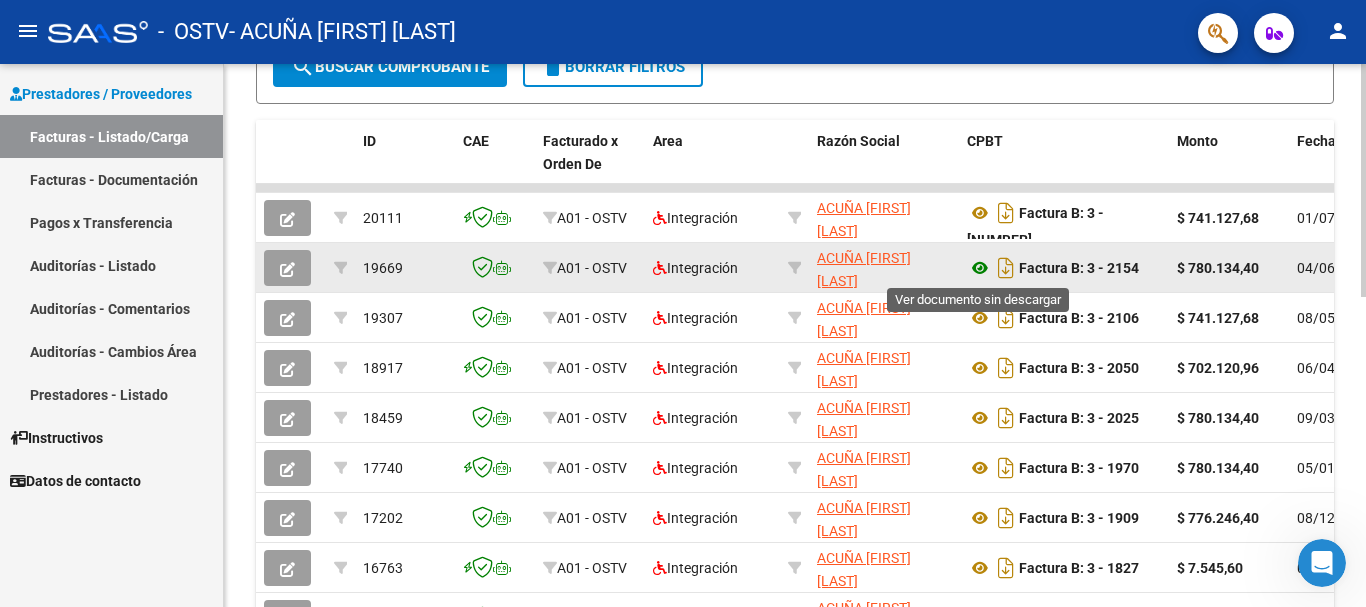 click 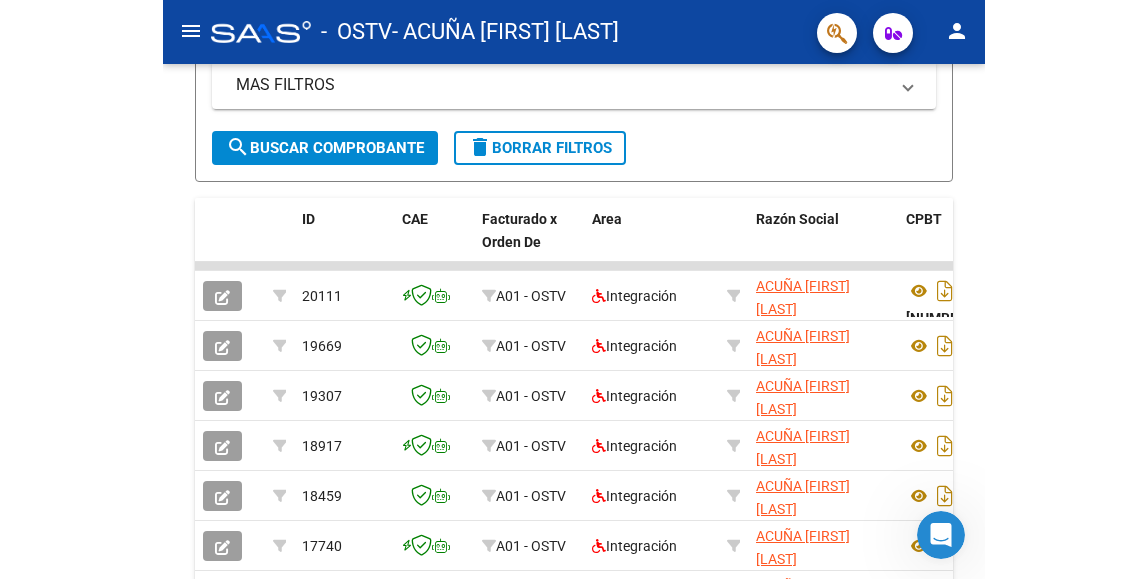 scroll, scrollTop: 439, scrollLeft: 0, axis: vertical 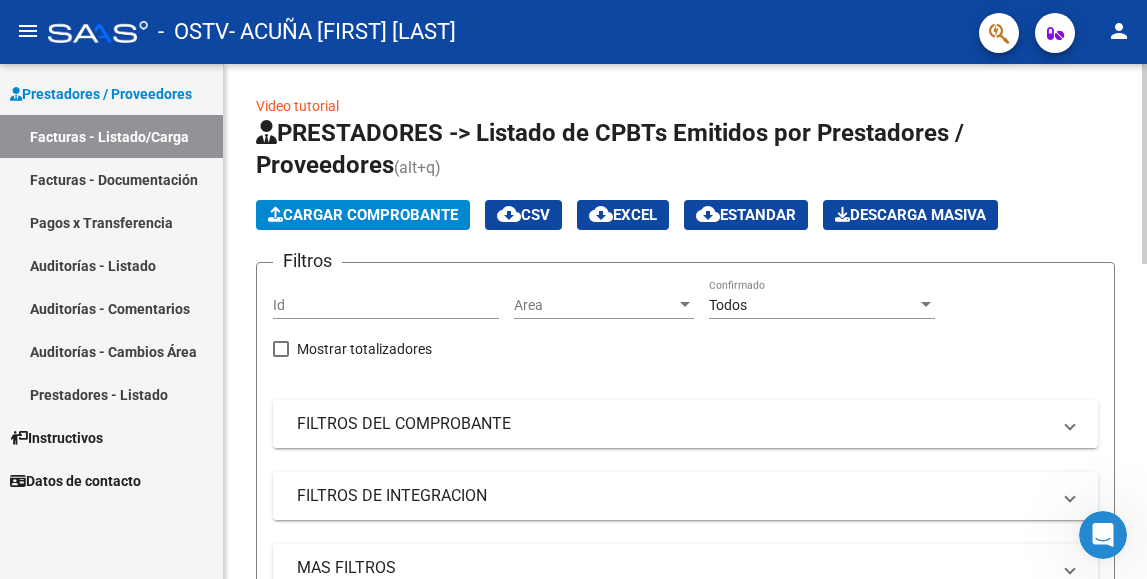 click on "Video tutorial   PRESTADORES -> Listado de CPBTs Emitidos por Prestadores / Proveedores (alt+q)   Cargar Comprobante
cloud_download  CSV  cloud_download  EXCEL  cloud_download  Estandar   Descarga Masiva
Filtros Id Area Area Todos Confirmado   Mostrar totalizadores   FILTROS DEL COMPROBANTE  Comprobante Tipo Comprobante Tipo Start date – End date Fec. Comprobante Desde / Hasta Días Emisión Desde(cant. días) Días Emisión Hasta(cant. días) CUIT / Razón Social Pto. Venta Nro. Comprobante Código SSS CAE Válido CAE Válido Todos Cargado Módulo Hosp. Todos Tiene facturacion Apócrifa Hospital Refes  FILTROS DE INTEGRACION  Período De Prestación Campos del Archivo de Rendición Devuelto x SSS (dr_envio) Todos Rendido x SSS (dr_envio) Tipo de Registro Tipo de Registro Período Presentación Período Presentación Campos del Legajo Asociado (preaprobación) Afiliado Legajo (cuil/nombre) Todos Solo facturas preaprobadas  MAS FILTROS  Todos Con Doc. Respaldatoria Todos Con Trazabilidad Todos – –" 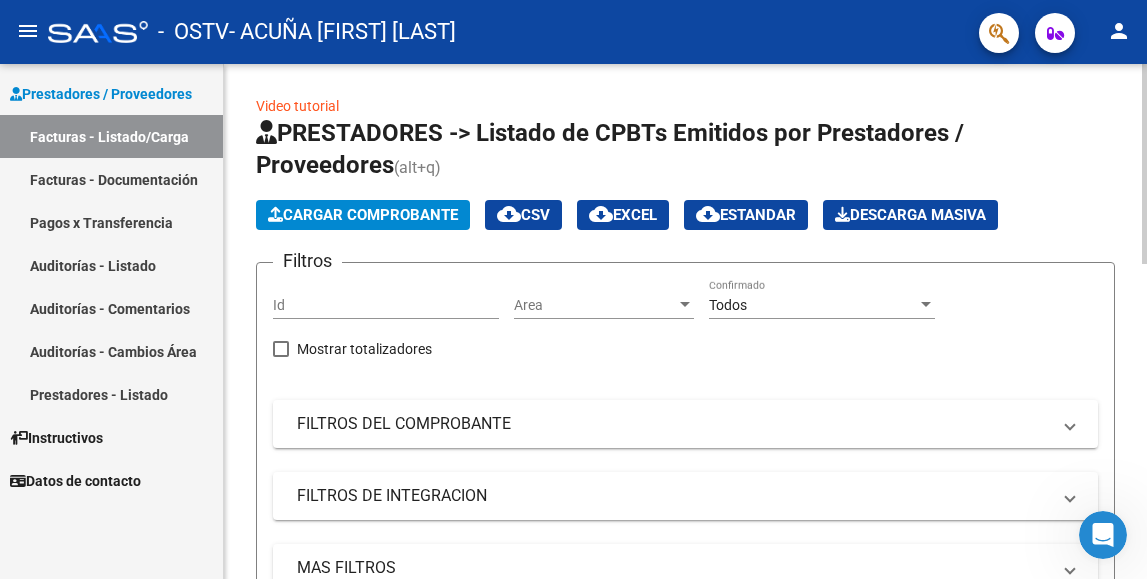 click on "Cargar Comprobante" 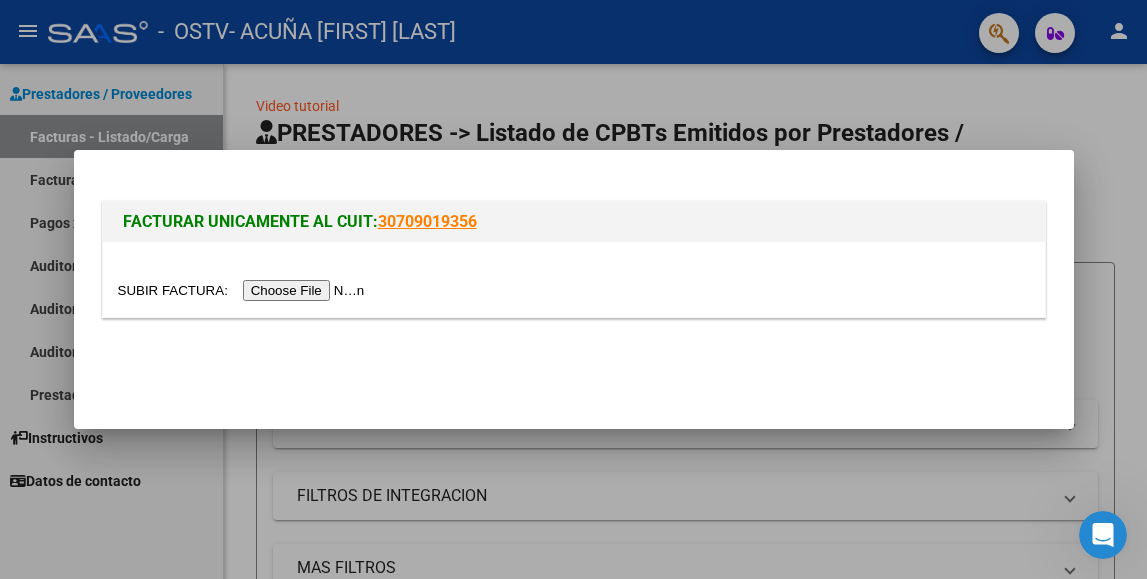 click at bounding box center [244, 290] 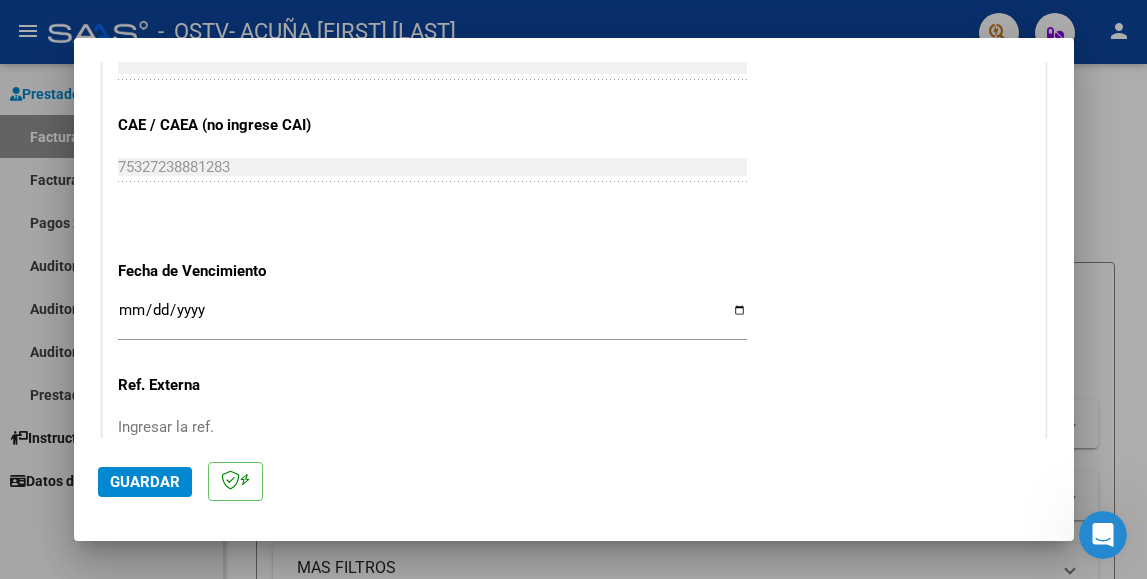 scroll, scrollTop: 1408, scrollLeft: 0, axis: vertical 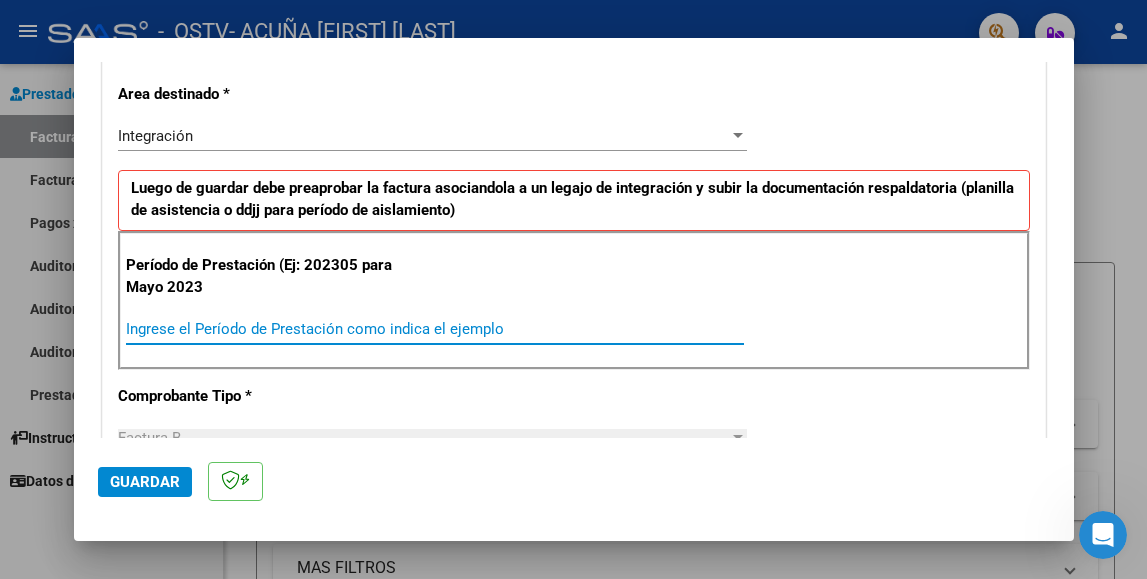 click on "Ingrese el Período de Prestación como indica el ejemplo" at bounding box center (435, 329) 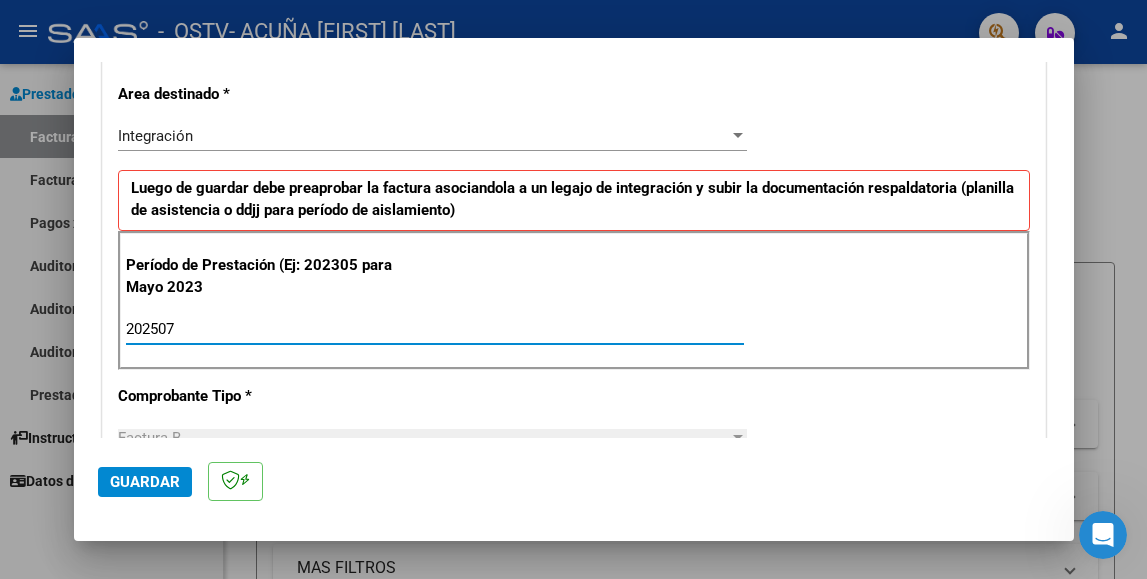 type on "202507" 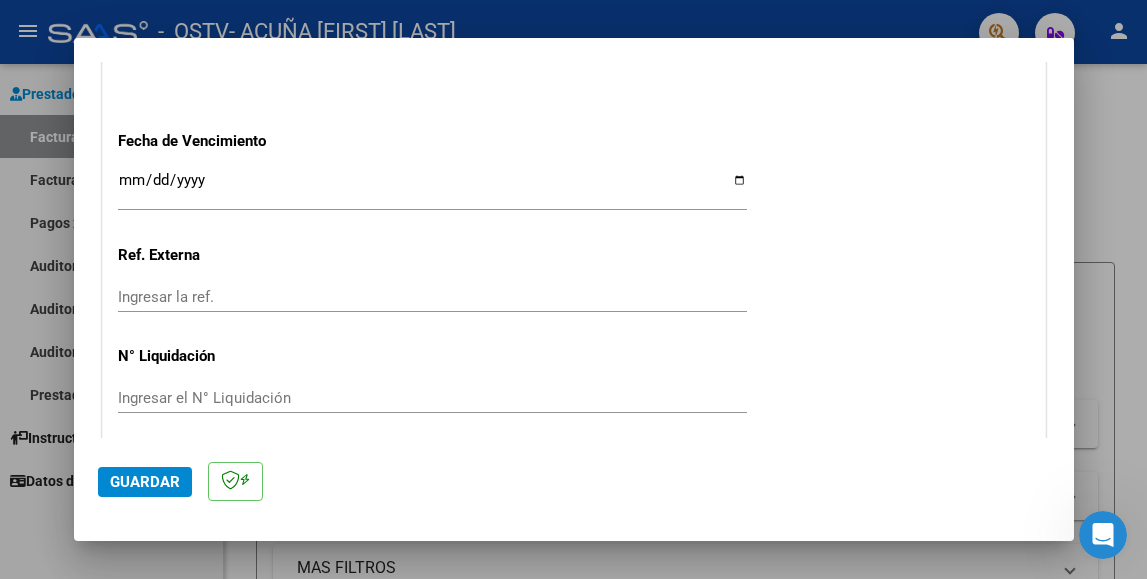 scroll, scrollTop: 1408, scrollLeft: 0, axis: vertical 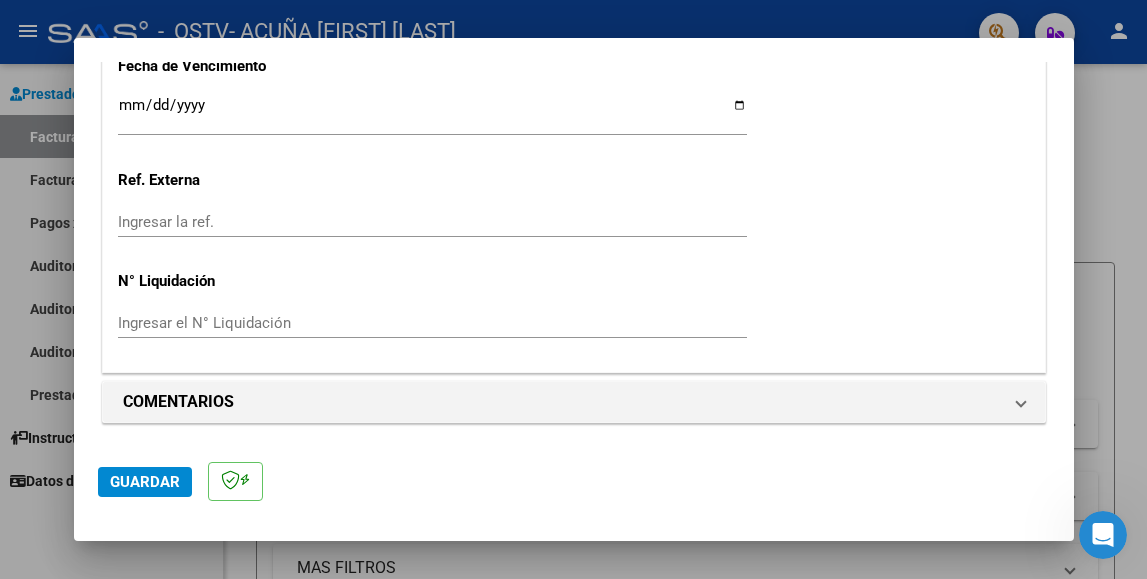 click on "Guardar" 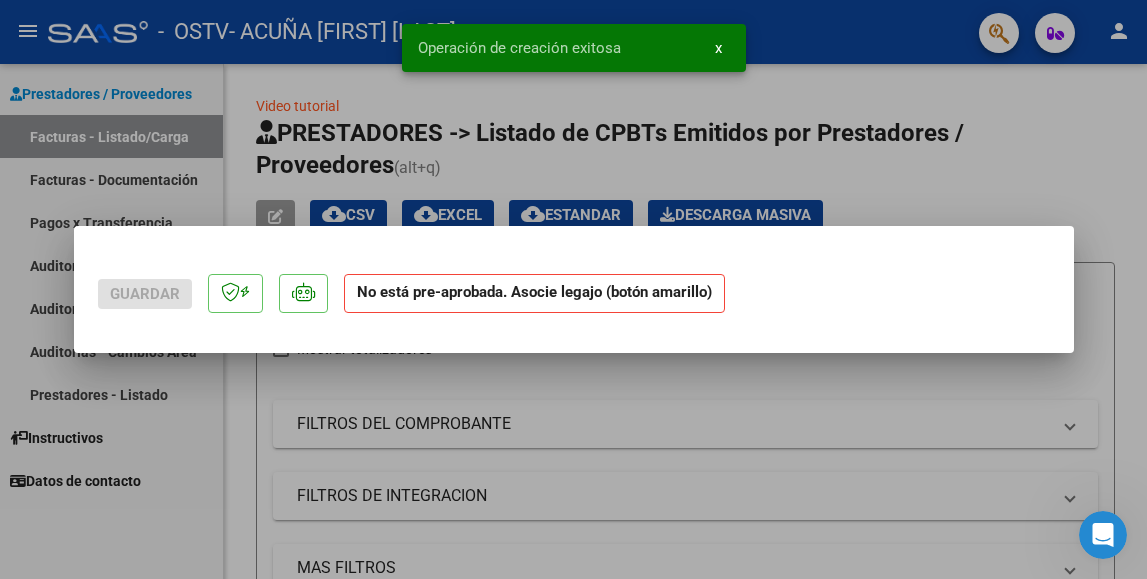 scroll, scrollTop: 0, scrollLeft: 0, axis: both 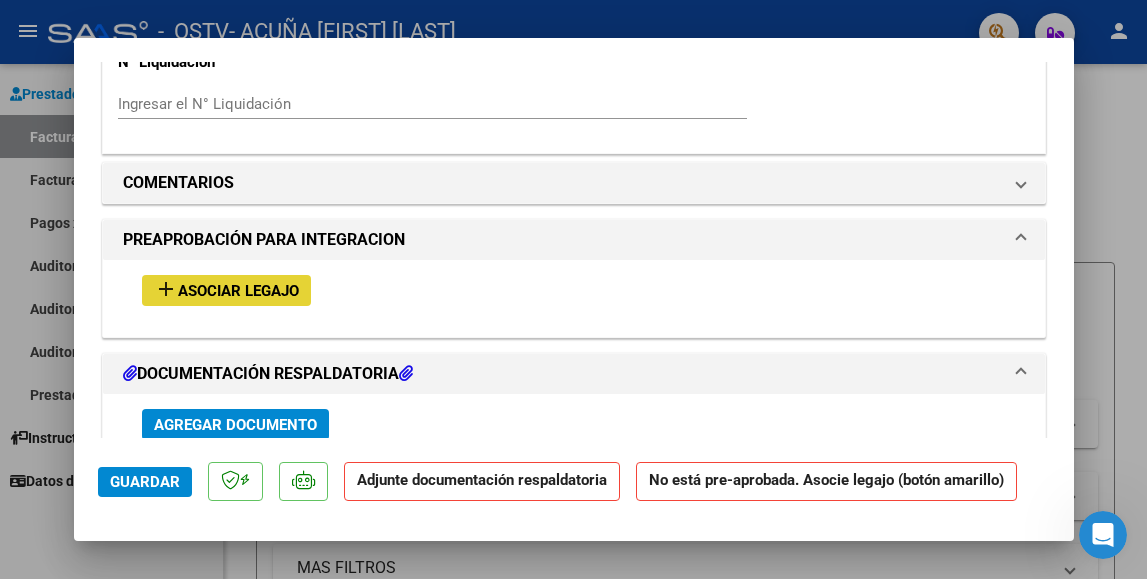 click on "Asociar Legajo" at bounding box center [238, 291] 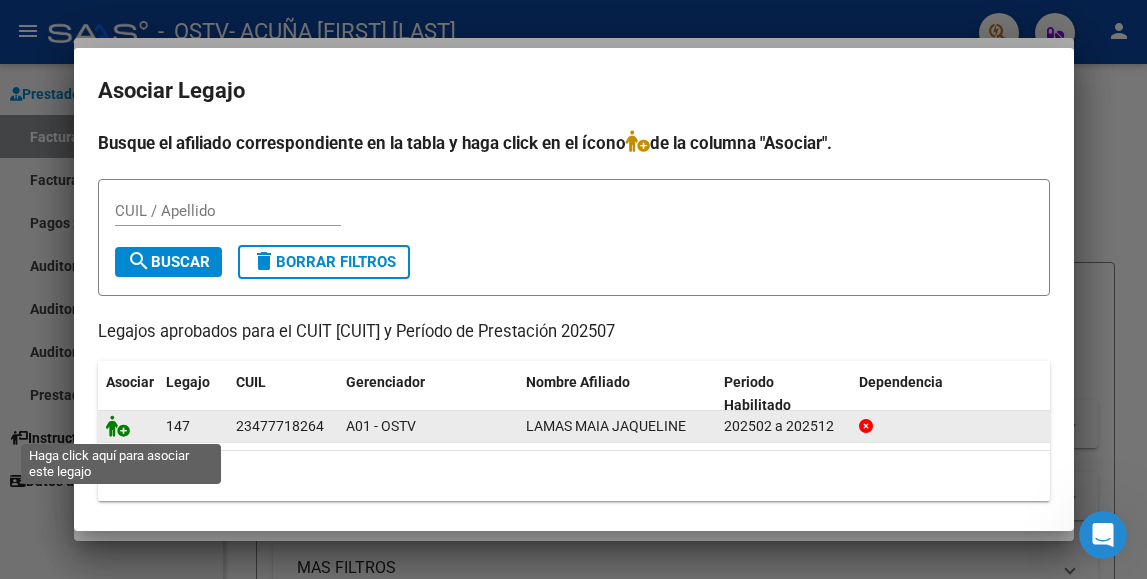 click 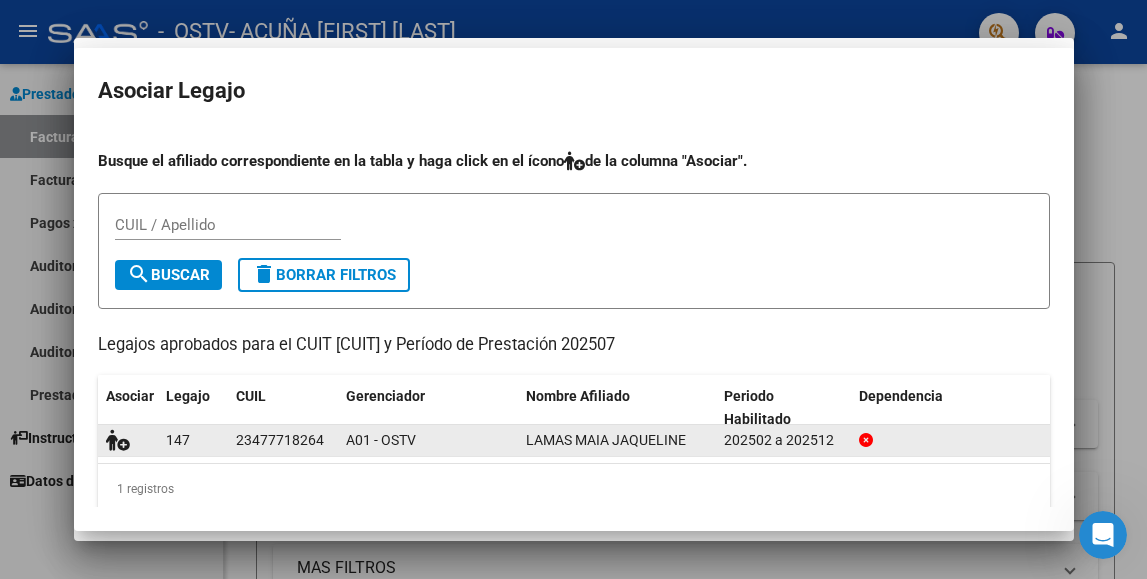 scroll, scrollTop: 1695, scrollLeft: 0, axis: vertical 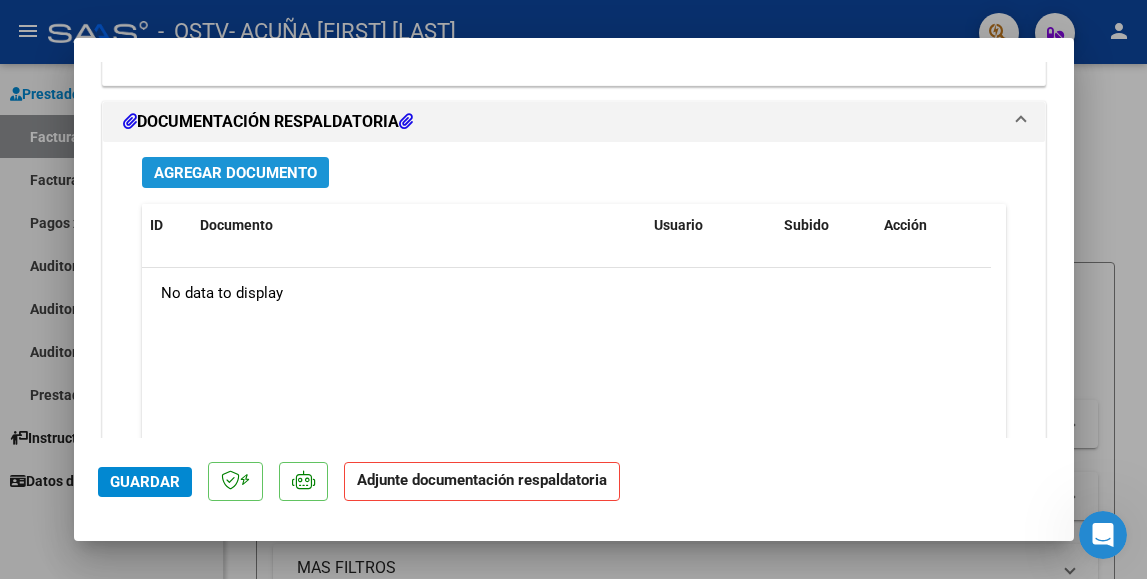 click on "Agregar Documento" at bounding box center [235, 173] 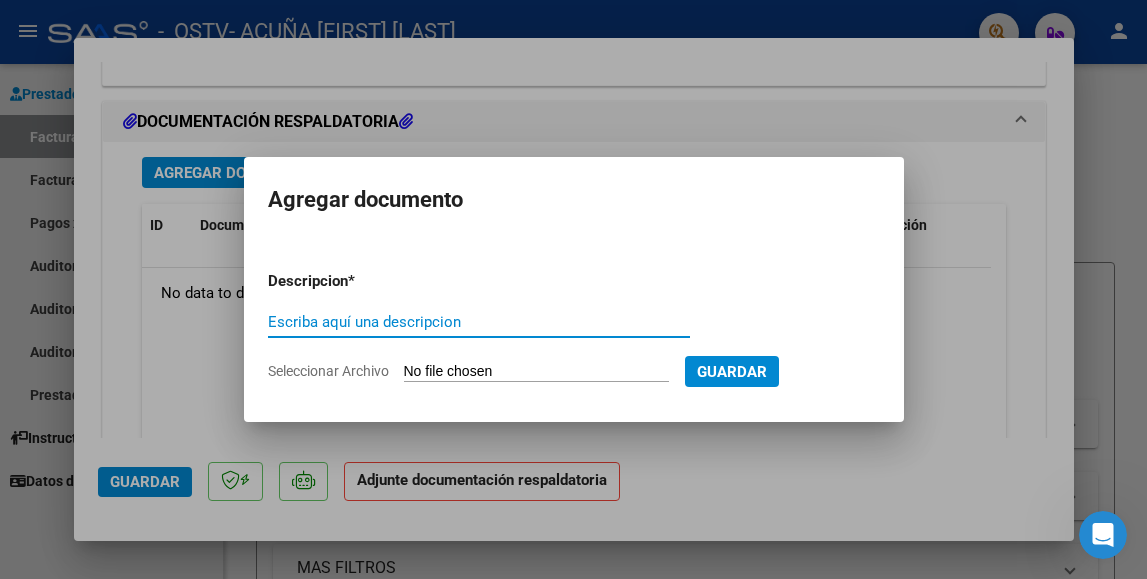 click on "Escriba aquí una descripcion" at bounding box center (479, 322) 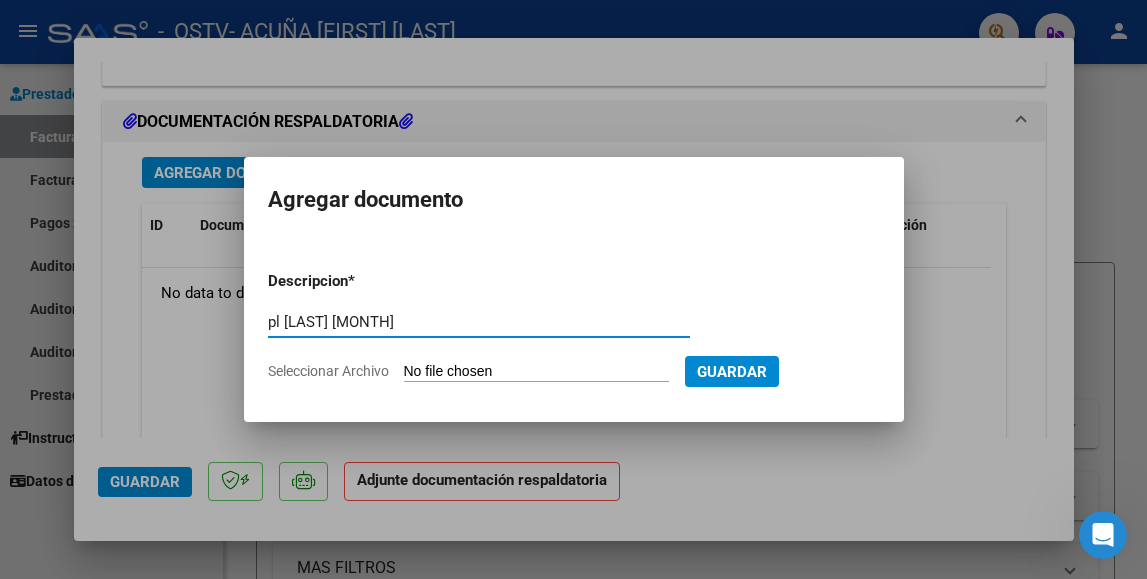 type on "pl [LAST] [MONTH]" 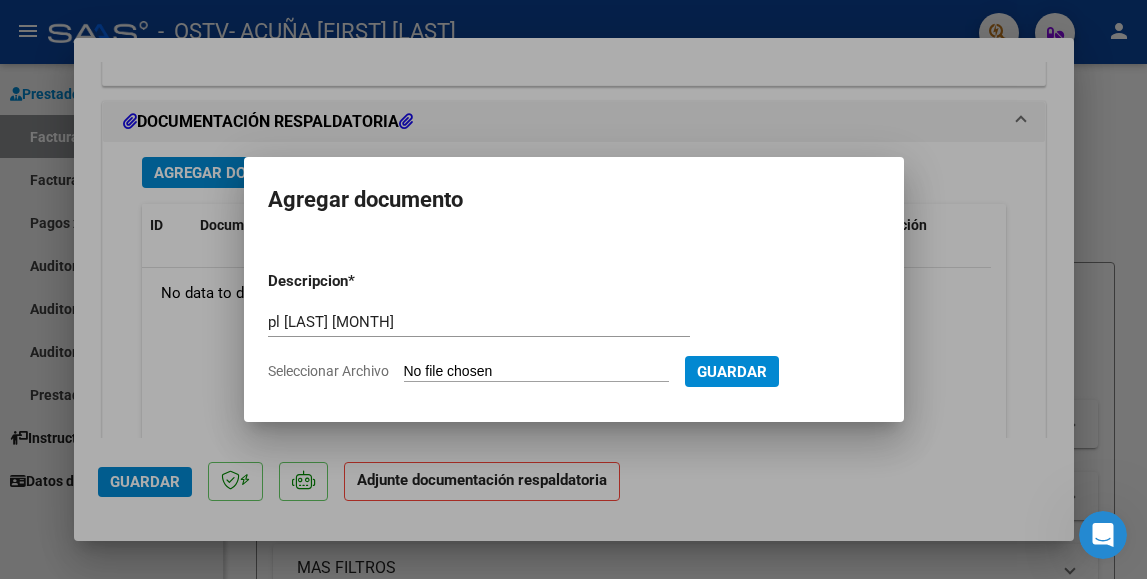 click on "Seleccionar Archivo" at bounding box center (536, 372) 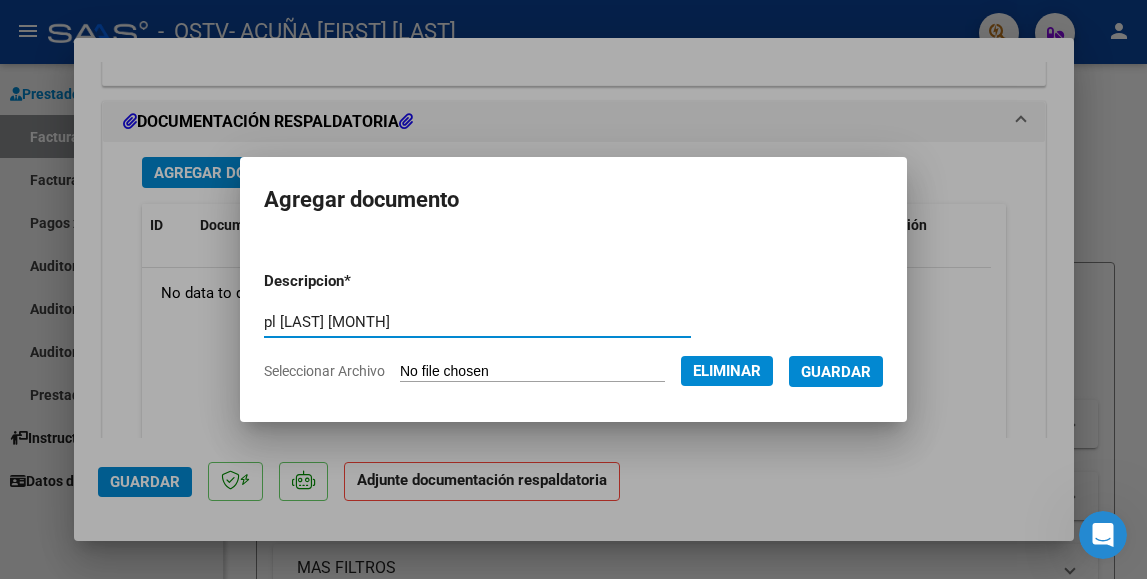 click on "pl [LAST] [MONTH]" at bounding box center (477, 322) 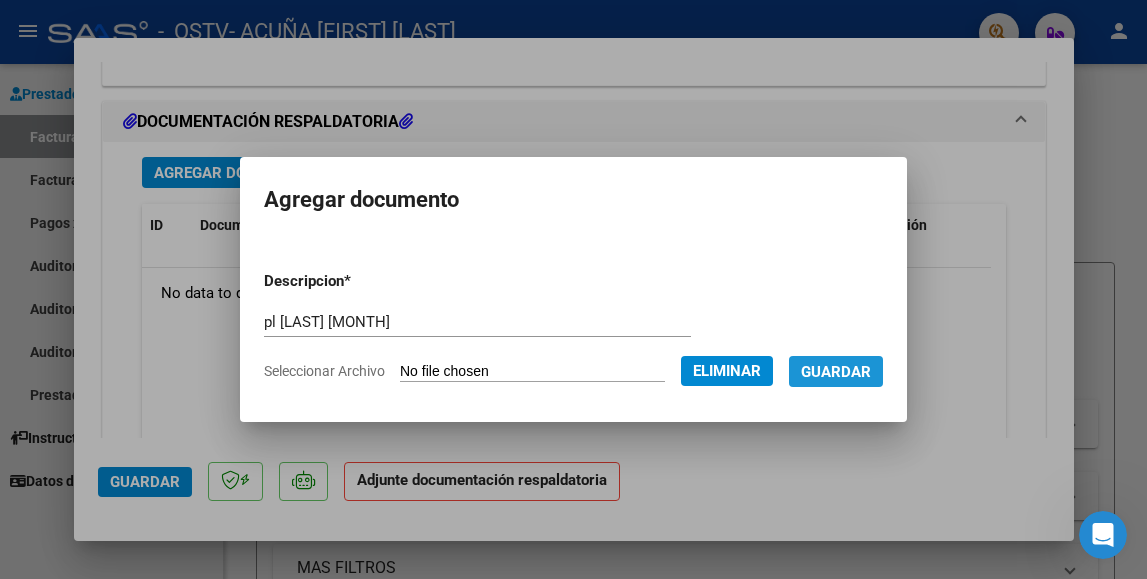 click on "Guardar" at bounding box center [836, 372] 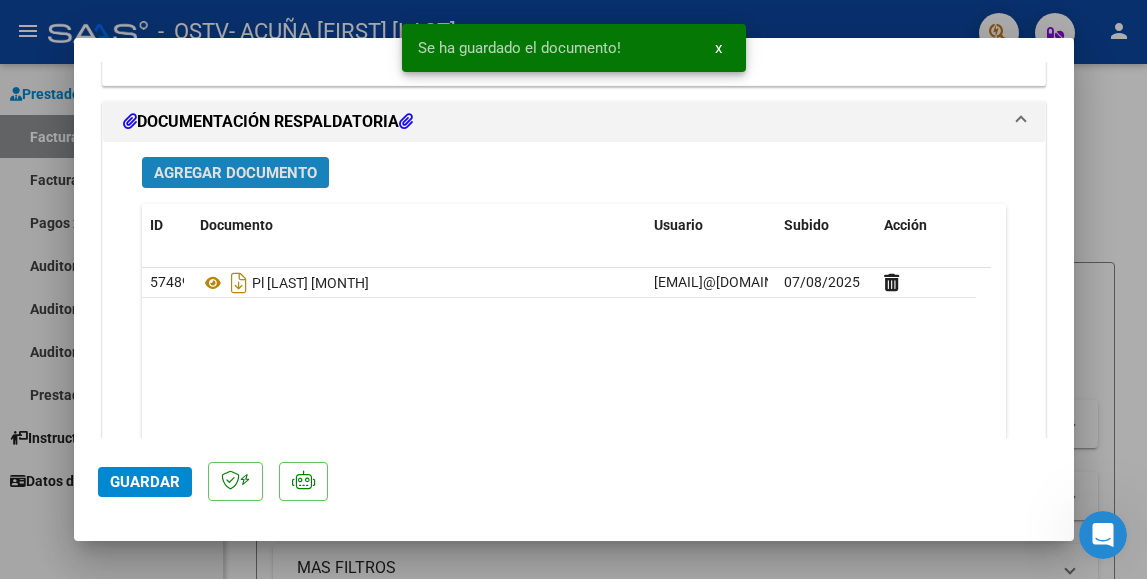click on "Agregar Documento" at bounding box center (235, 173) 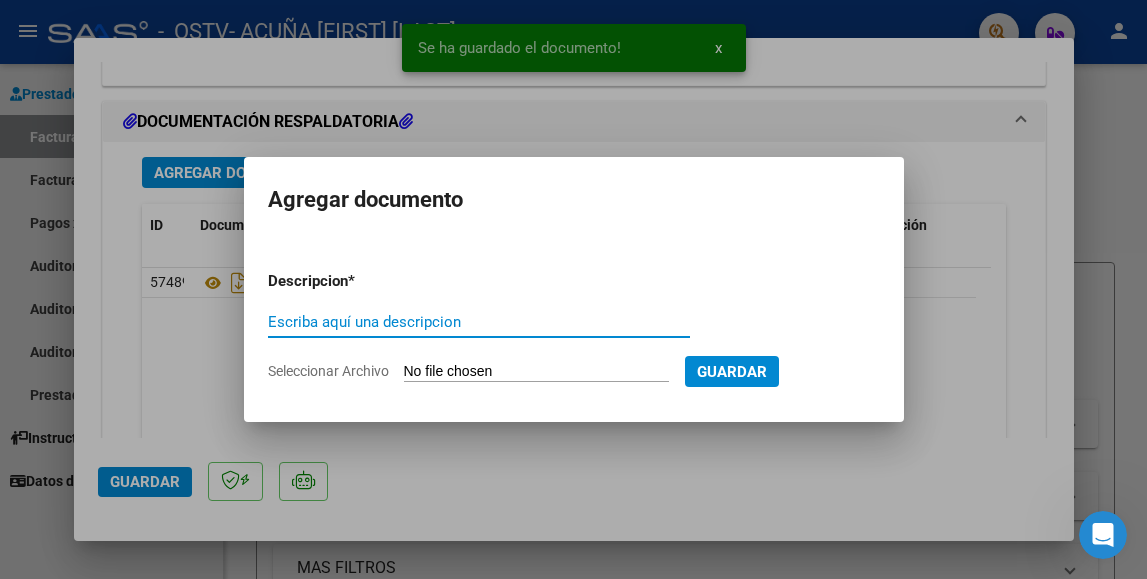 click on "Escriba aquí una descripcion" at bounding box center (479, 322) 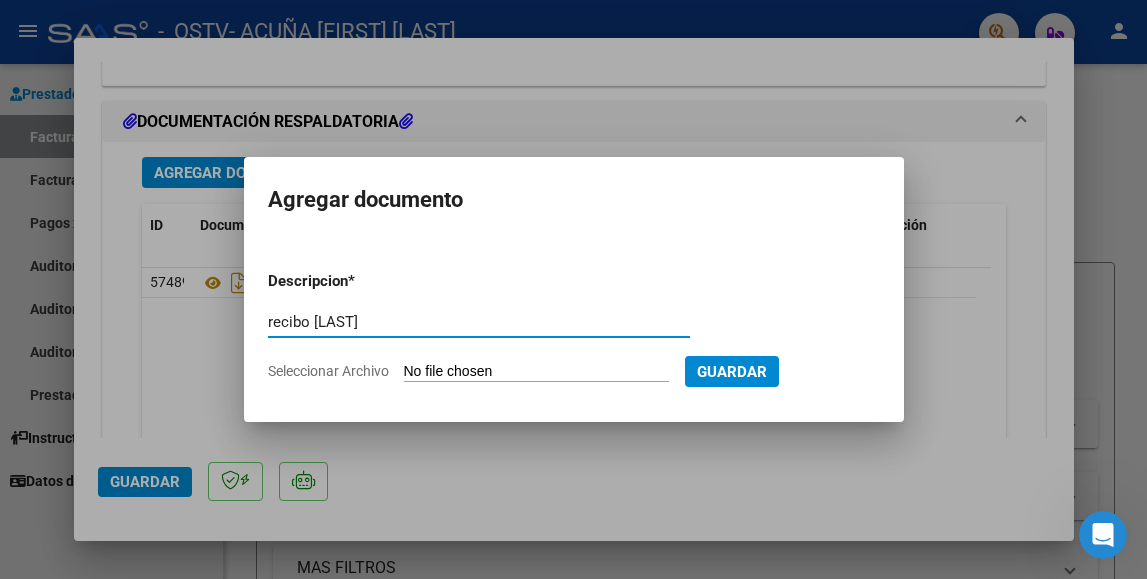 type on "recibo [LAST]" 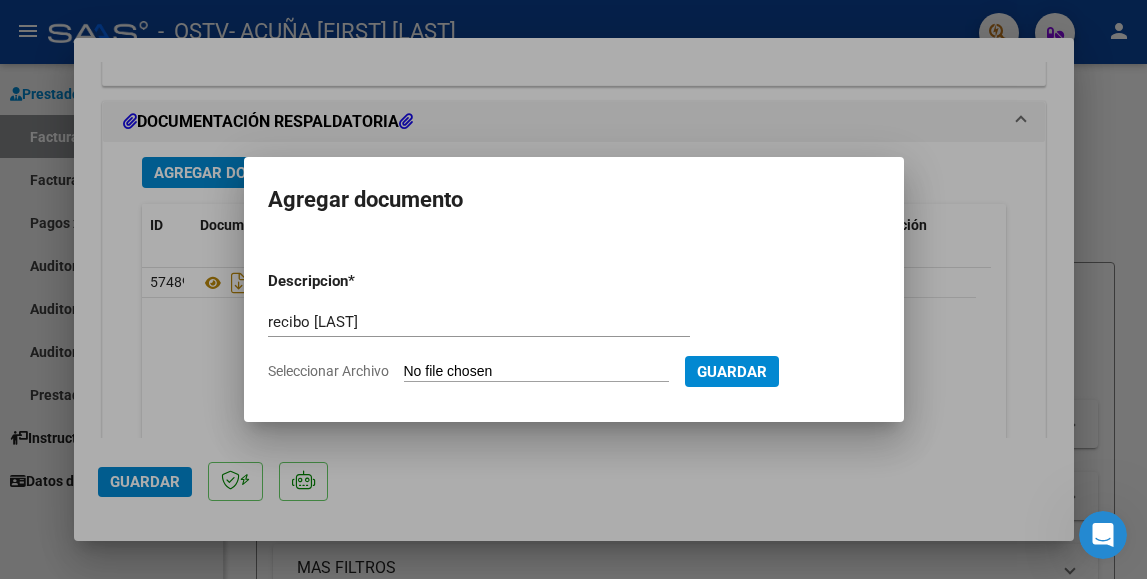 type on "C:\fakepath\FB recibo [NUMBER].pdf" 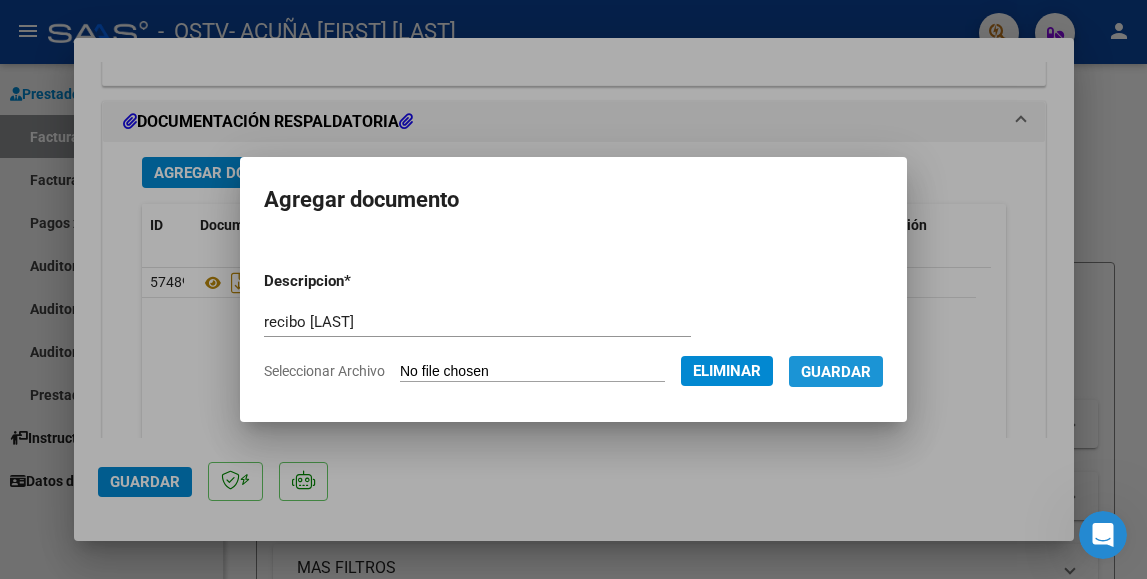 click on "Guardar" at bounding box center (836, 371) 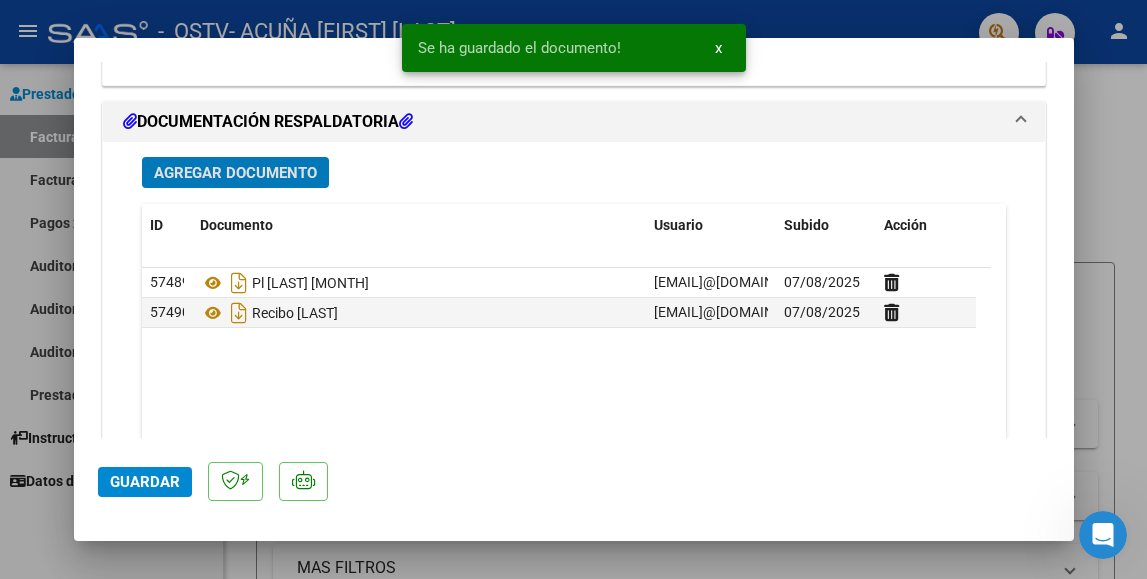 click on "Agregar Documento" at bounding box center (235, 173) 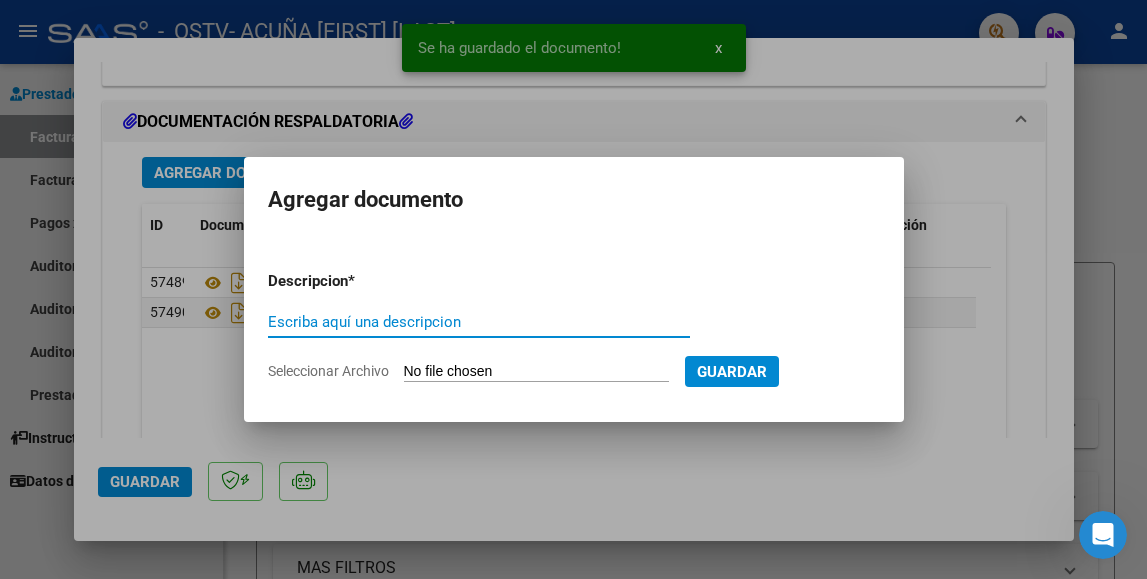 click at bounding box center [573, 289] 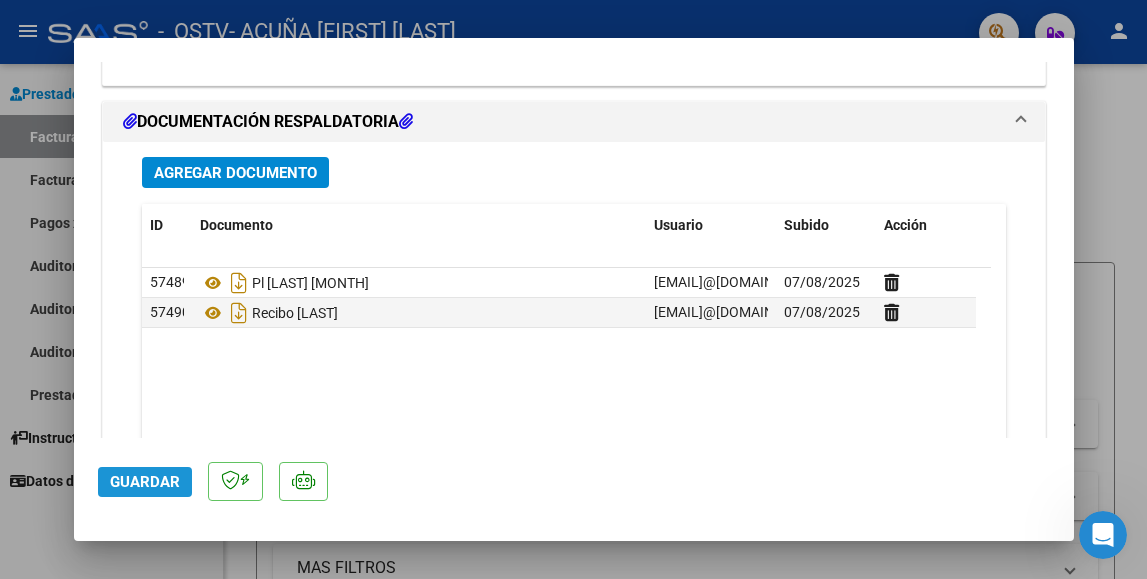 click on "Guardar" 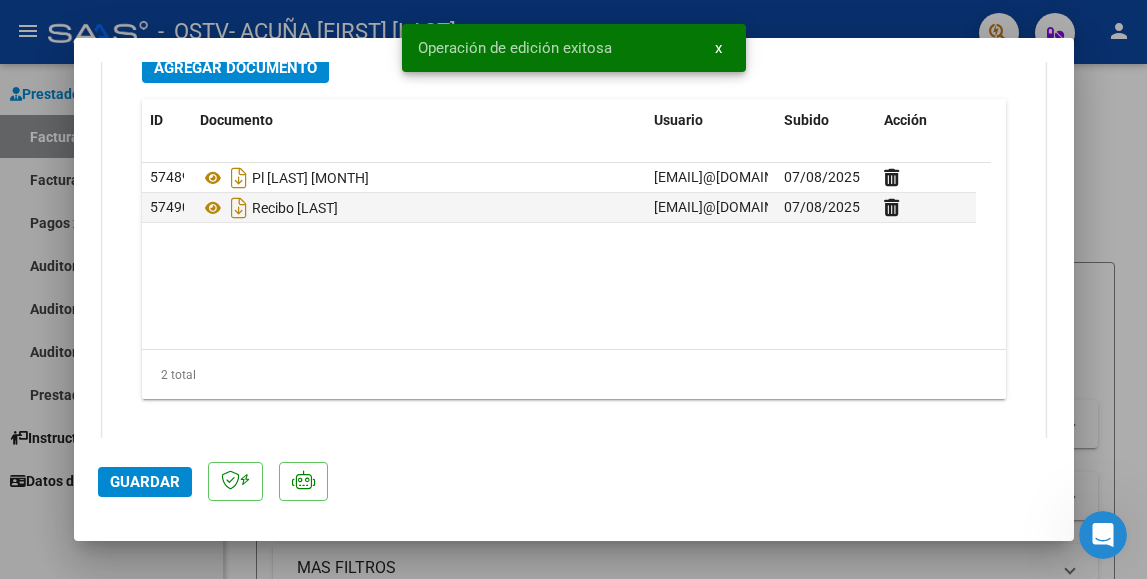 scroll, scrollTop: 2334, scrollLeft: 0, axis: vertical 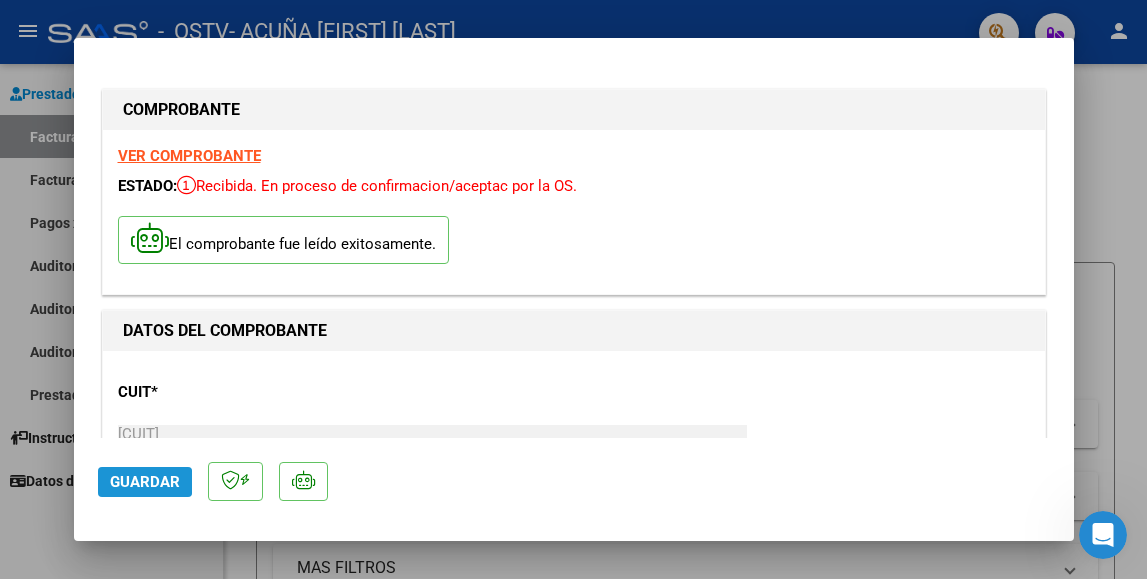 click on "Guardar" 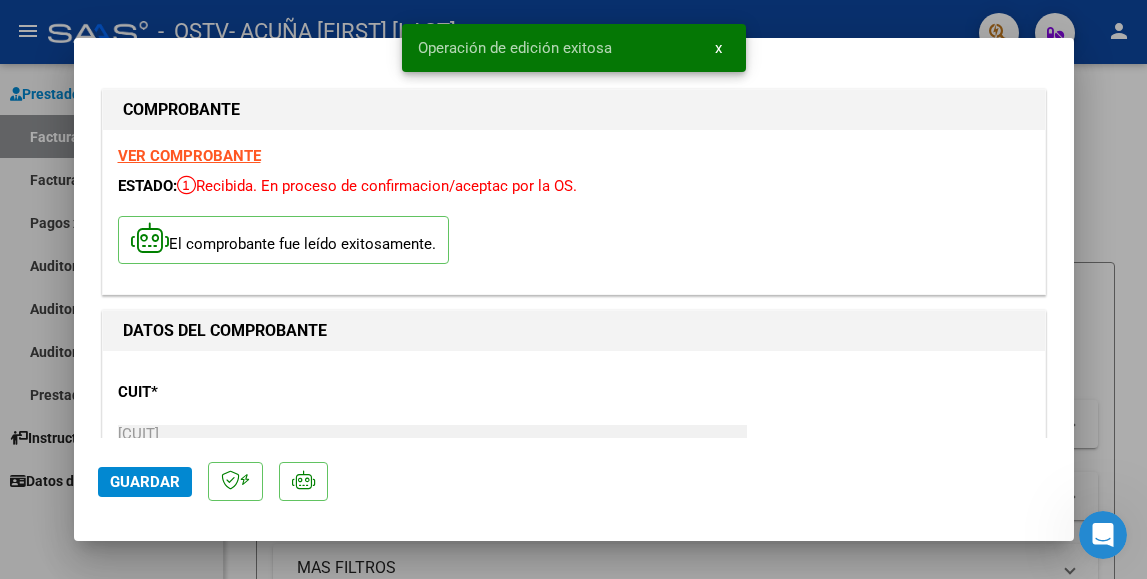 click at bounding box center (573, 289) 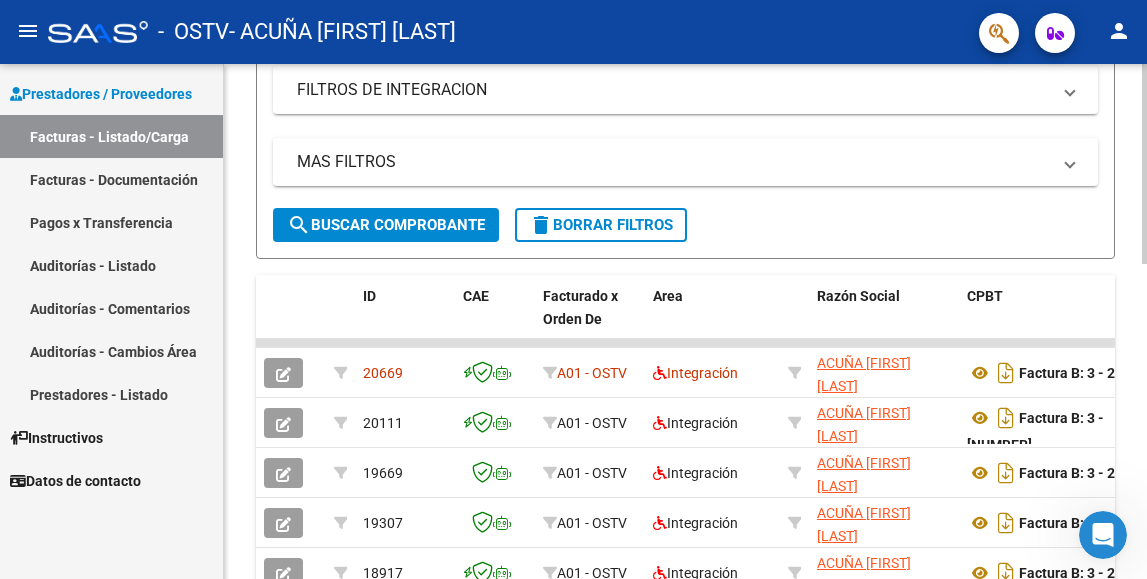 scroll, scrollTop: 410, scrollLeft: 0, axis: vertical 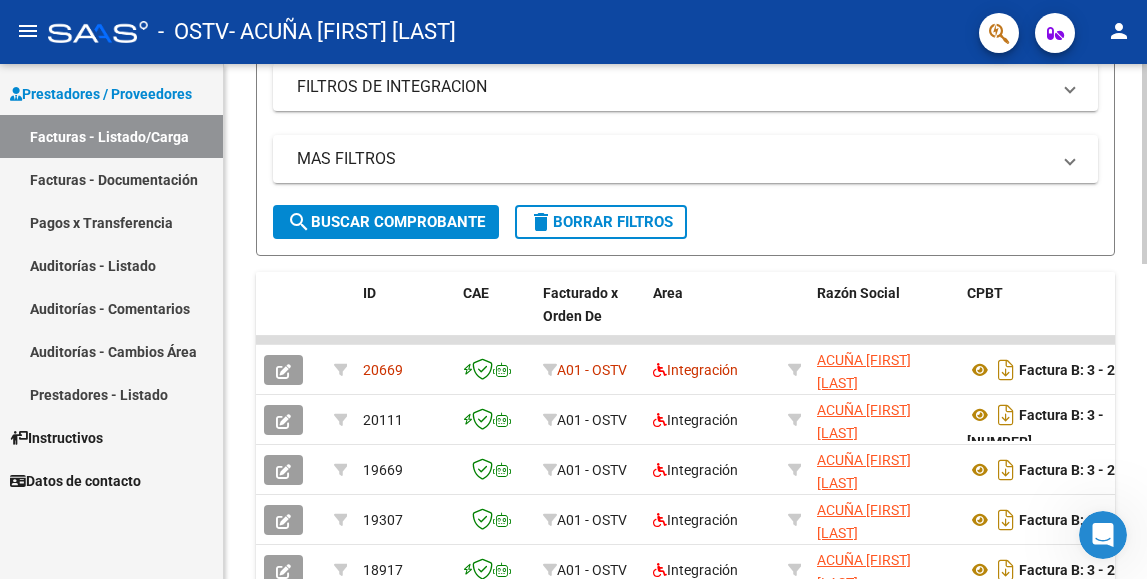 click on "menu -   OSTV   - ACUÑA [FIRST] [LAST] person    Prestadores / Proveedores Facturas - Listado/Carga Facturas - Documentación Pagos x Transferencia Auditorías - Listado Auditorías - Comentarios Auditorías - Cambios Área Prestadores - Listado    Instructivos    Datos de contacto  Video tutorial   PRESTADORES -> Listado de CPBTs Emitidos por Prestadores / Proveedores (alt+q)   Cargar Comprobante
cloud_download  CSV  cloud_download  EXCEL  cloud_download  Estandar   Descarga Masiva
Filtros Id Area Area Todos Confirmado   Mostrar totalizadores   FILTROS DEL COMPROBANTE  Comprobante Tipo Comprobante Tipo Start date – End date Fec. Comprobante Desde / Hasta Días Emisión Desde(cant. días) Días Emisión Hasta(cant. días) [CUIT] / Razón Social Pto. Venta Nro. Comprobante Código SSS CAE Válido CAE Válido Todos Cargado Módulo Hosp. Todos Tiene facturacion Apócrifa Hospital Refes  FILTROS DE INTEGRACION  Período De Prestación Campos del Archivo de Rendición Devuelto x SSS (dr_envio) Todos" at bounding box center [573, 289] 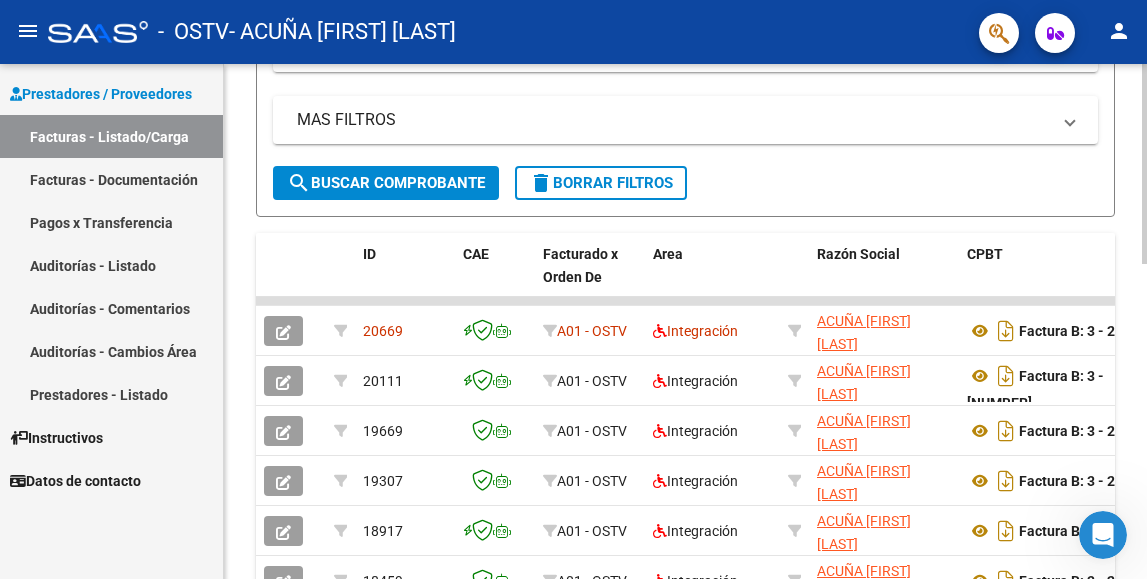 click on "menu -   OSTV   - ACUÑA [FIRST] [LAST] person    Prestadores / Proveedores Facturas - Listado/Carga Facturas - Documentación Pagos x Transferencia Auditorías - Listado Auditorías - Comentarios Auditorías - Cambios Área Prestadores - Listado    Instructivos    Datos de contacto  Video tutorial   PRESTADORES -> Listado de CPBTs Emitidos por Prestadores / Proveedores (alt+q)   Cargar Comprobante
cloud_download  CSV  cloud_download  EXCEL  cloud_download  Estandar   Descarga Masiva
Filtros Id Area Area Todos Confirmado   Mostrar totalizadores   FILTROS DEL COMPROBANTE  Comprobante Tipo Comprobante Tipo Start date – End date Fec. Comprobante Desde / Hasta Días Emisión Desde(cant. días) Días Emisión Hasta(cant. días) [CUIT] / Razón Social Pto. Venta Nro. Comprobante Código SSS CAE Válido CAE Válido Todos Cargado Módulo Hosp. Todos Tiene facturacion Apócrifa Hospital Refes  FILTROS DE INTEGRACION  Período De Prestación Campos del Archivo de Rendición Devuelto x SSS (dr_envio) Todos" at bounding box center (573, 289) 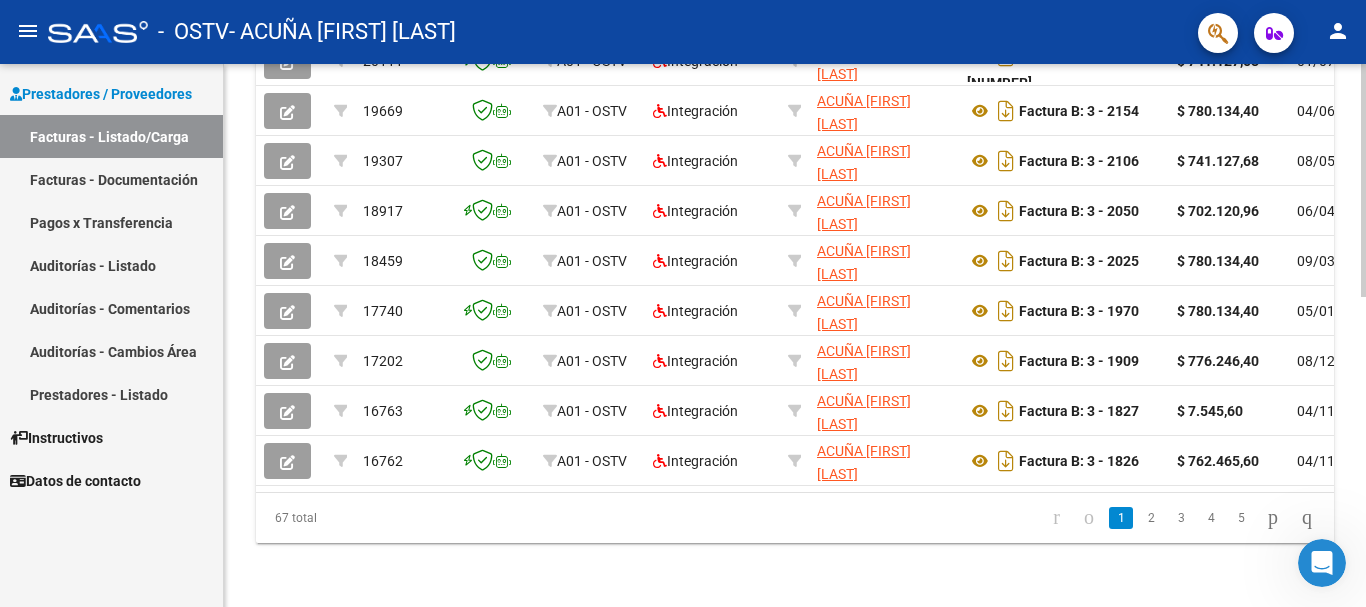 scroll, scrollTop: 725, scrollLeft: 0, axis: vertical 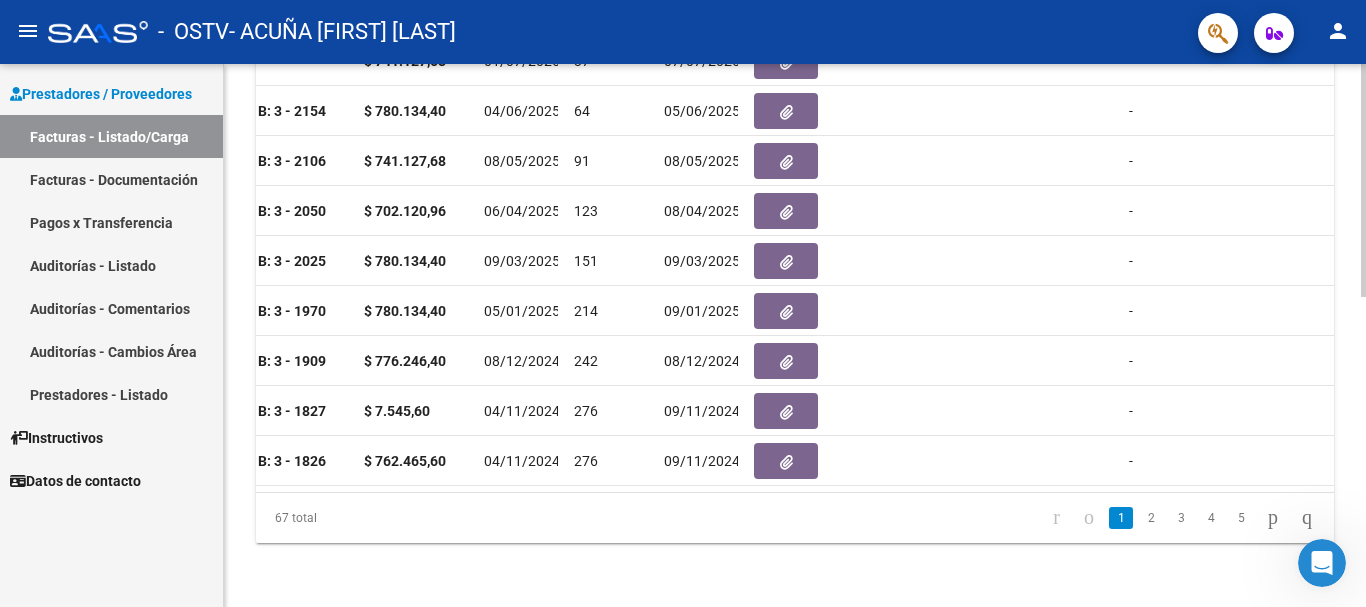 click 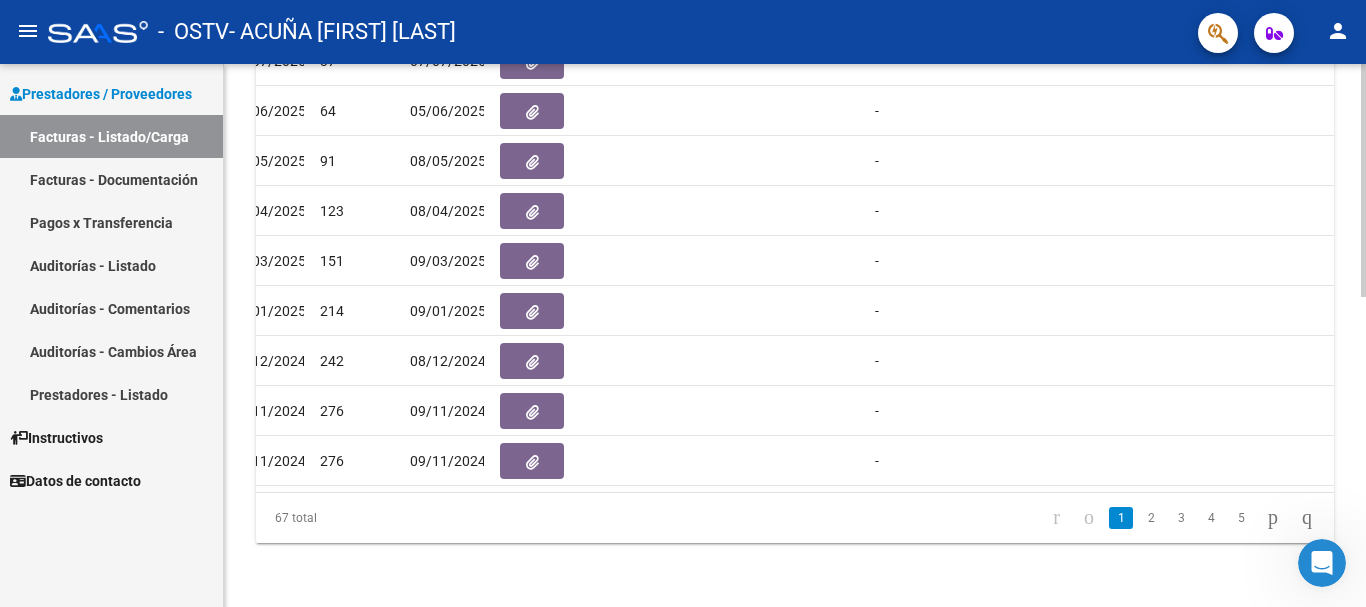 scroll, scrollTop: 0, scrollLeft: 1267, axis: horizontal 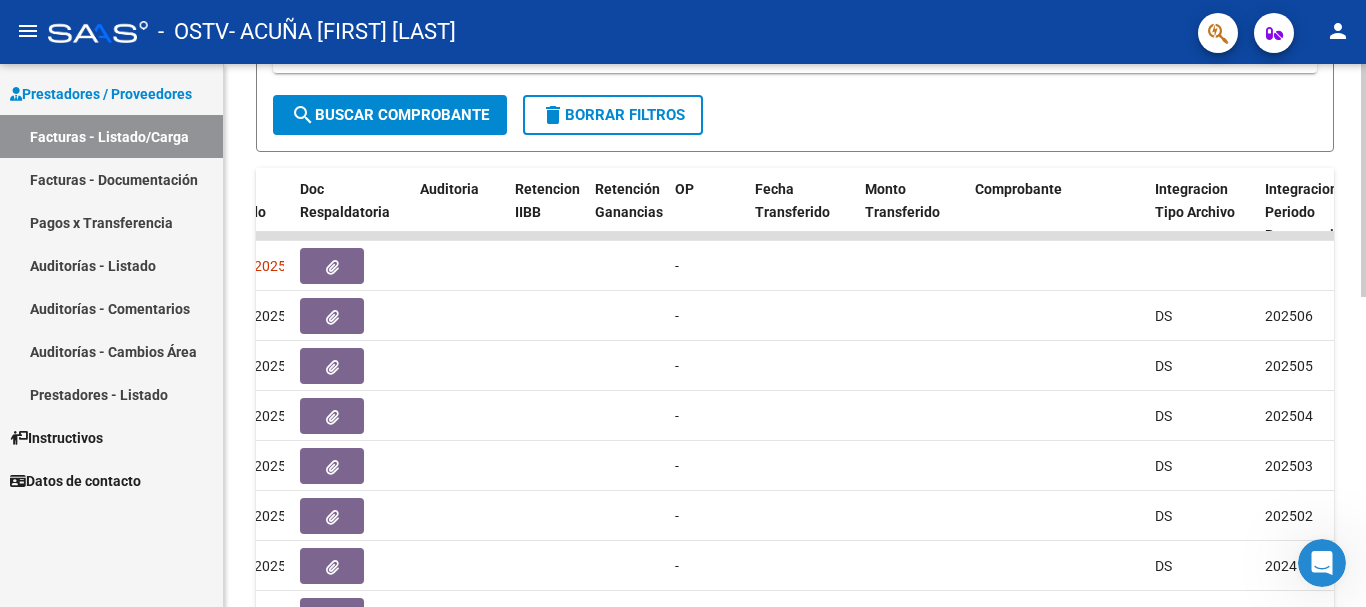 click on "Video tutorial   PRESTADORES -> Listado de CPBTs Emitidos por Prestadores / Proveedores (alt+q)   Cargar Comprobante
cloud_download  CSV  cloud_download  EXCEL  cloud_download  Estandar   Descarga Masiva
Filtros Id Area Area Todos Confirmado   Mostrar totalizadores   FILTROS DEL COMPROBANTE  Comprobante Tipo Comprobante Tipo Start date – End date Fec. Comprobante Desde / Hasta Días Emisión Desde(cant. días) Días Emisión Hasta(cant. días) CUIT / Razón Social Pto. Venta Nro. Comprobante Código SSS CAE Válido CAE Válido Todos Cargado Módulo Hosp. Todos Tiene facturacion Apócrifa Hospital Refes  FILTROS DE INTEGRACION  Período De Prestación Campos del Archivo de Rendición Devuelto x SSS (dr_envio) Todos Rendido x SSS (dr_envio) Tipo de Registro Tipo de Registro Período Presentación Período Presentación Campos del Legajo Asociado (preaprobación) Afiliado Legajo (cuil/nombre) Todos Solo facturas preaprobadas  MAS FILTROS  Todos Con Doc. Respaldatoria Todos Con Trazabilidad Todos – – 1" 